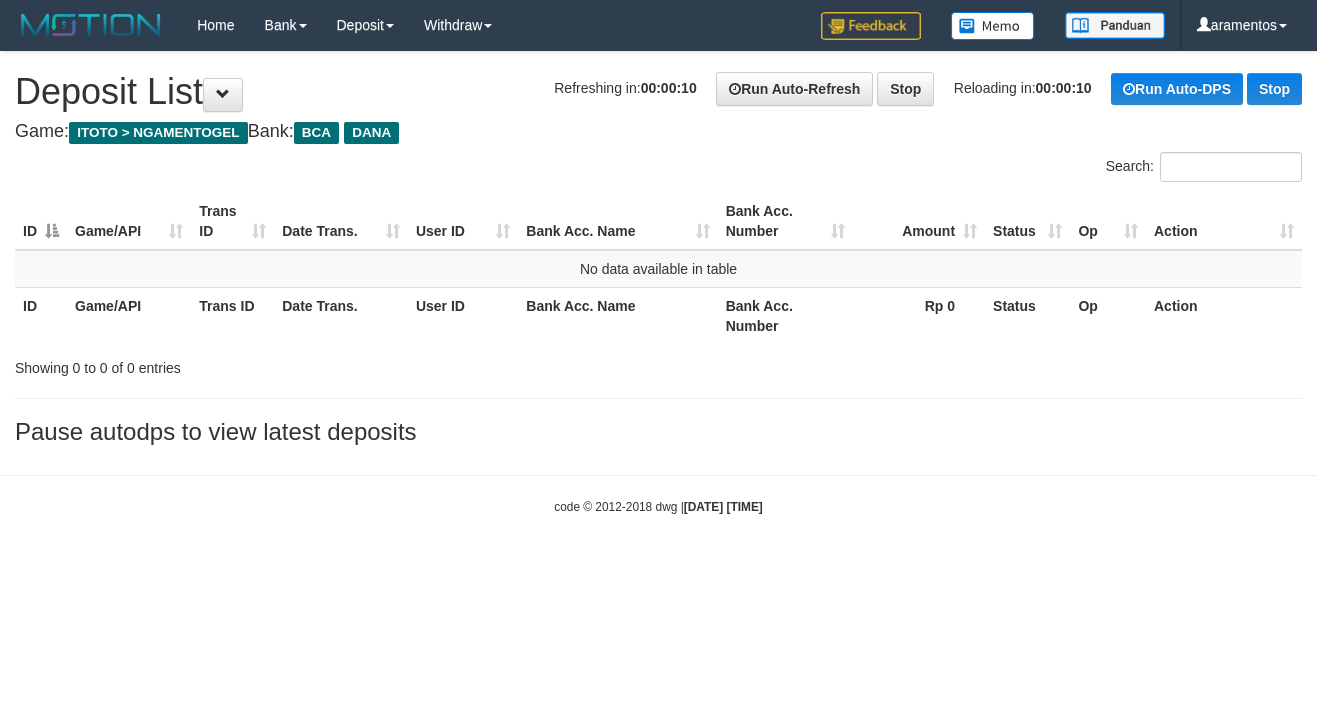 scroll, scrollTop: 0, scrollLeft: 0, axis: both 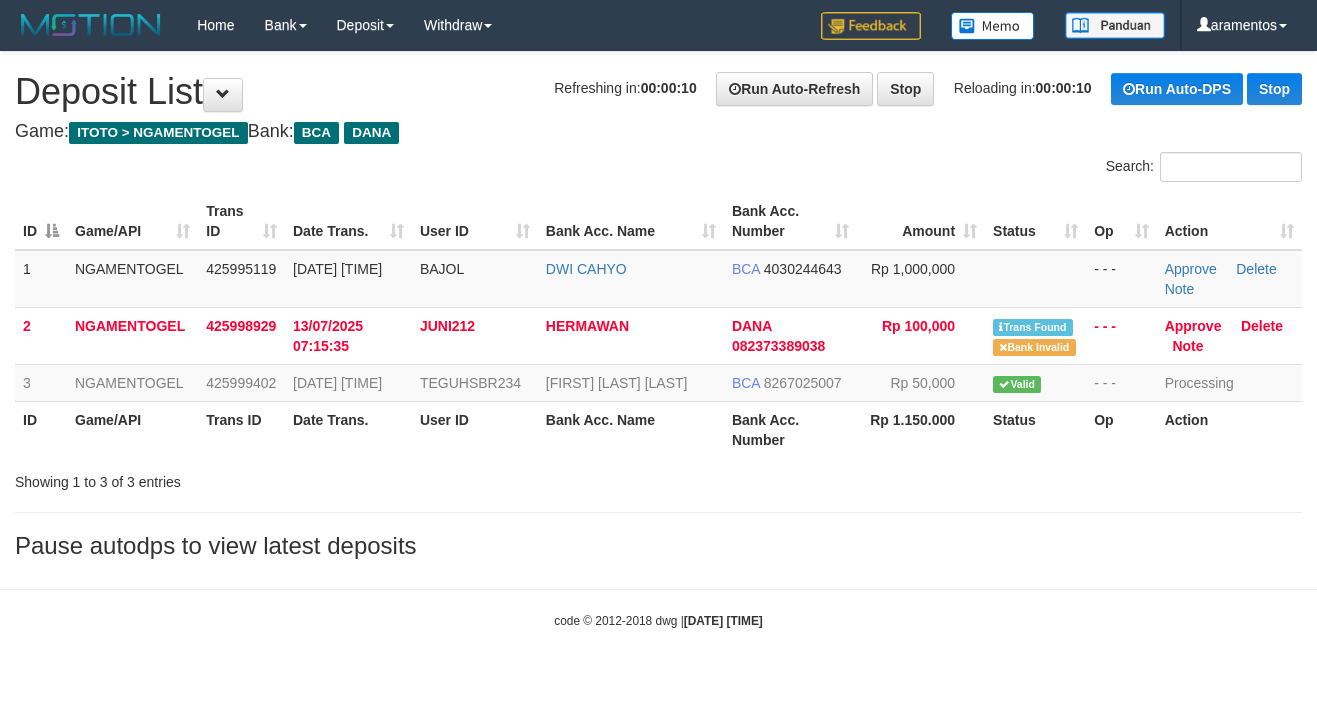 click on "Pause autodps to view latest deposits" at bounding box center (658, 546) 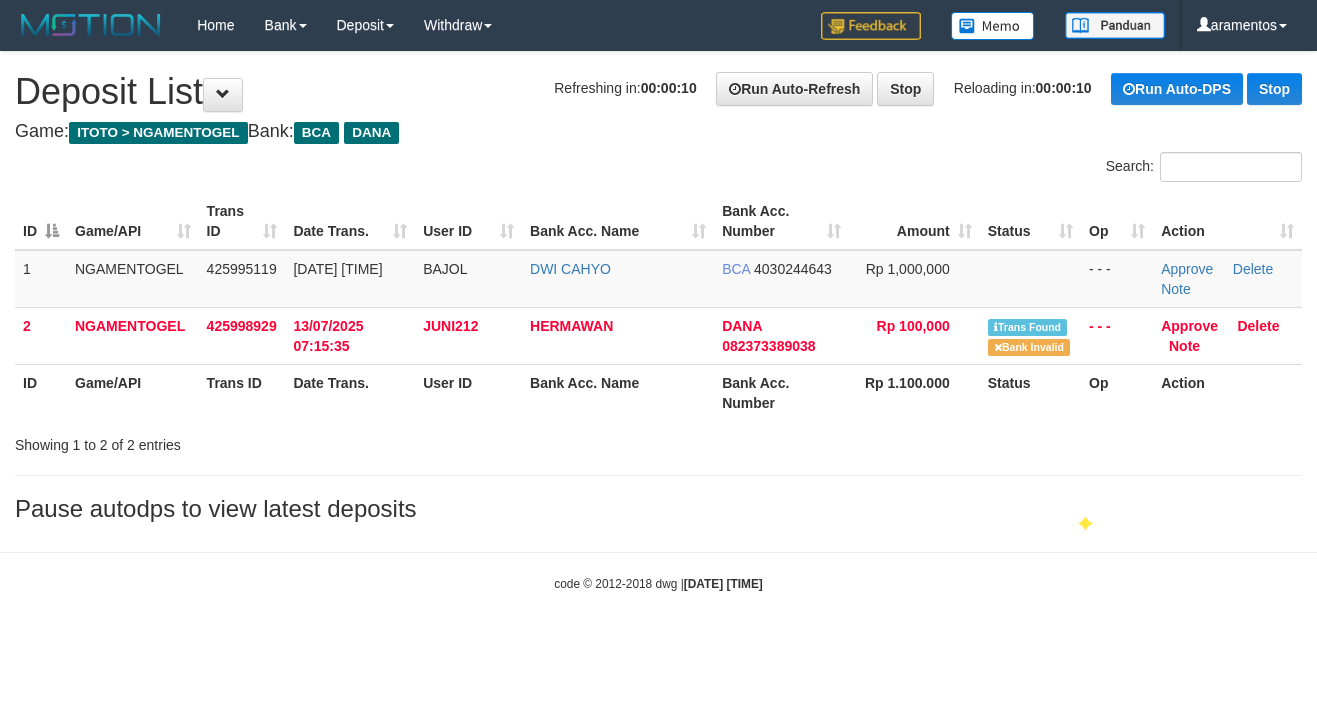 scroll, scrollTop: 0, scrollLeft: 0, axis: both 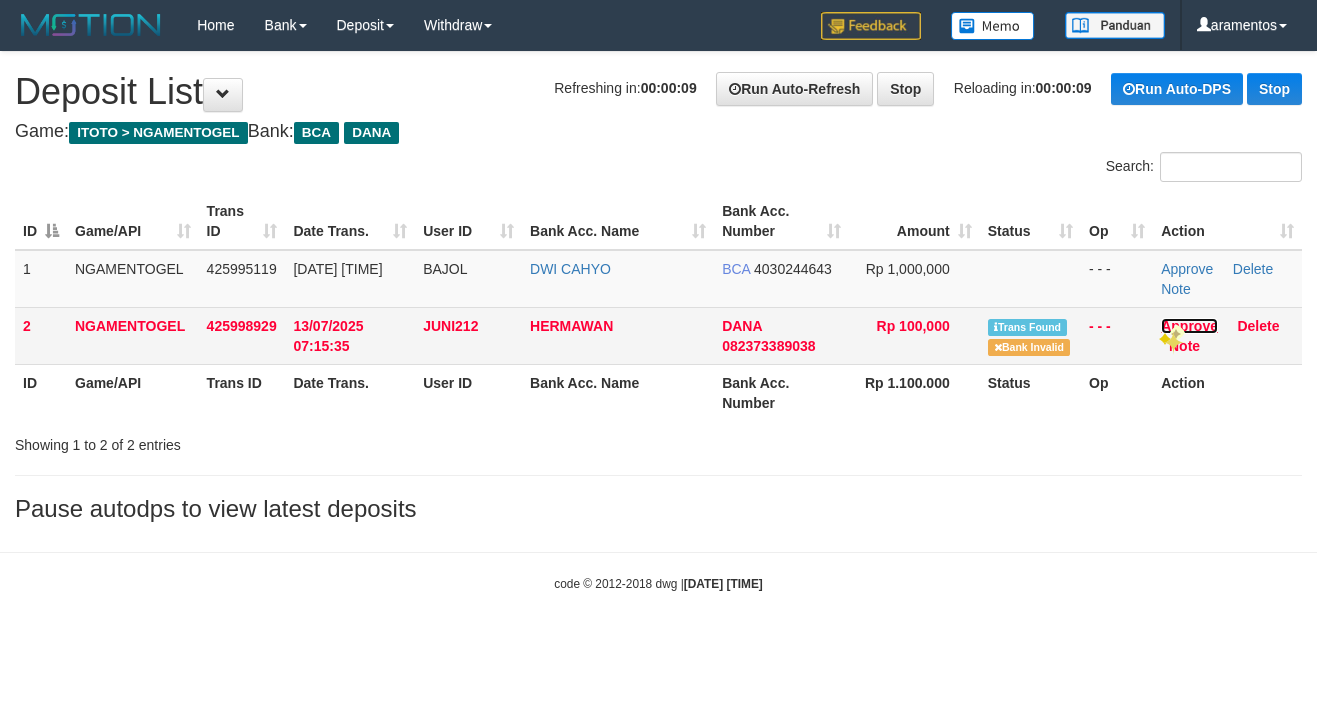 click on "Approve" at bounding box center [1189, 326] 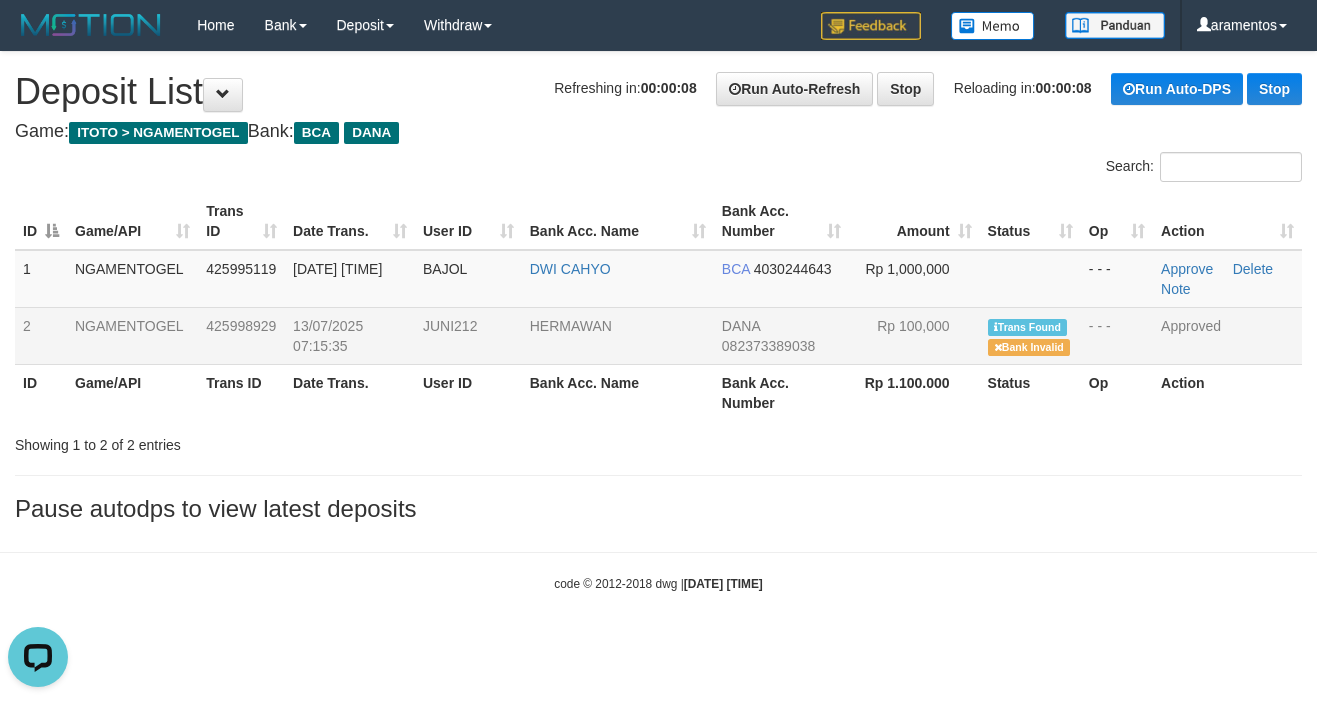 scroll, scrollTop: 0, scrollLeft: 0, axis: both 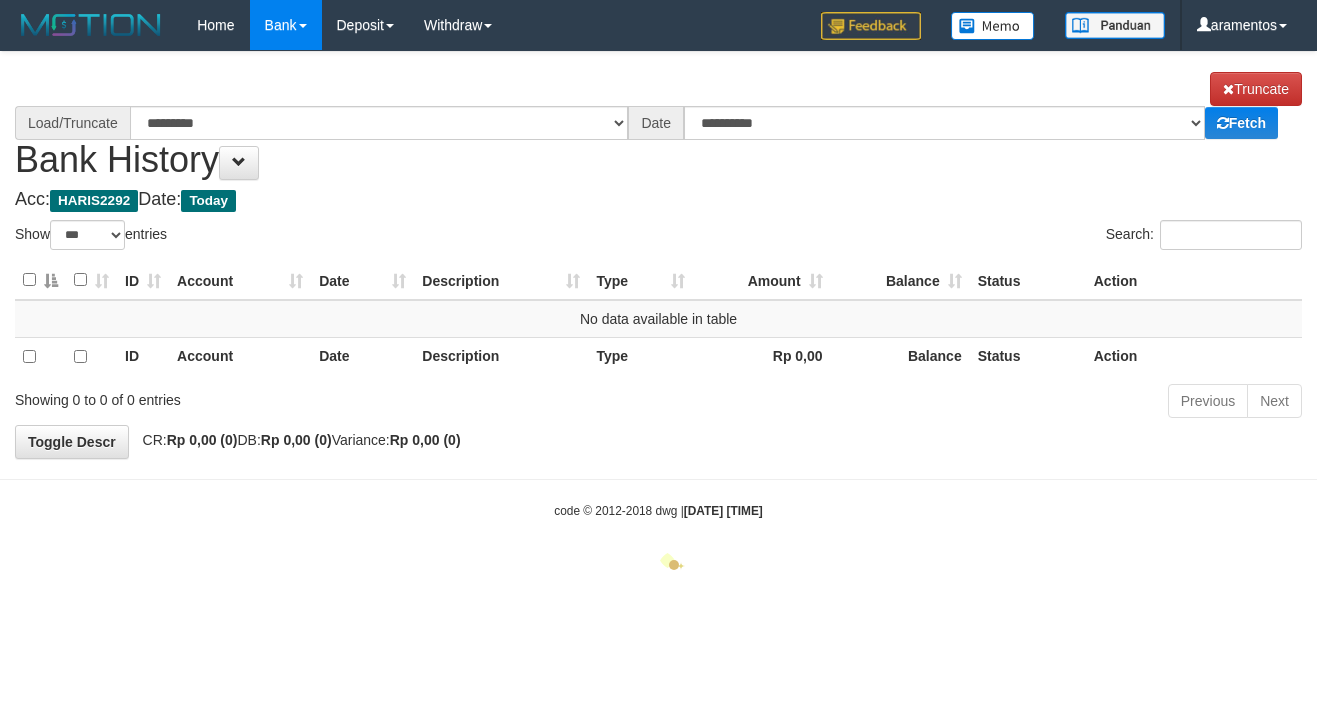select on "***" 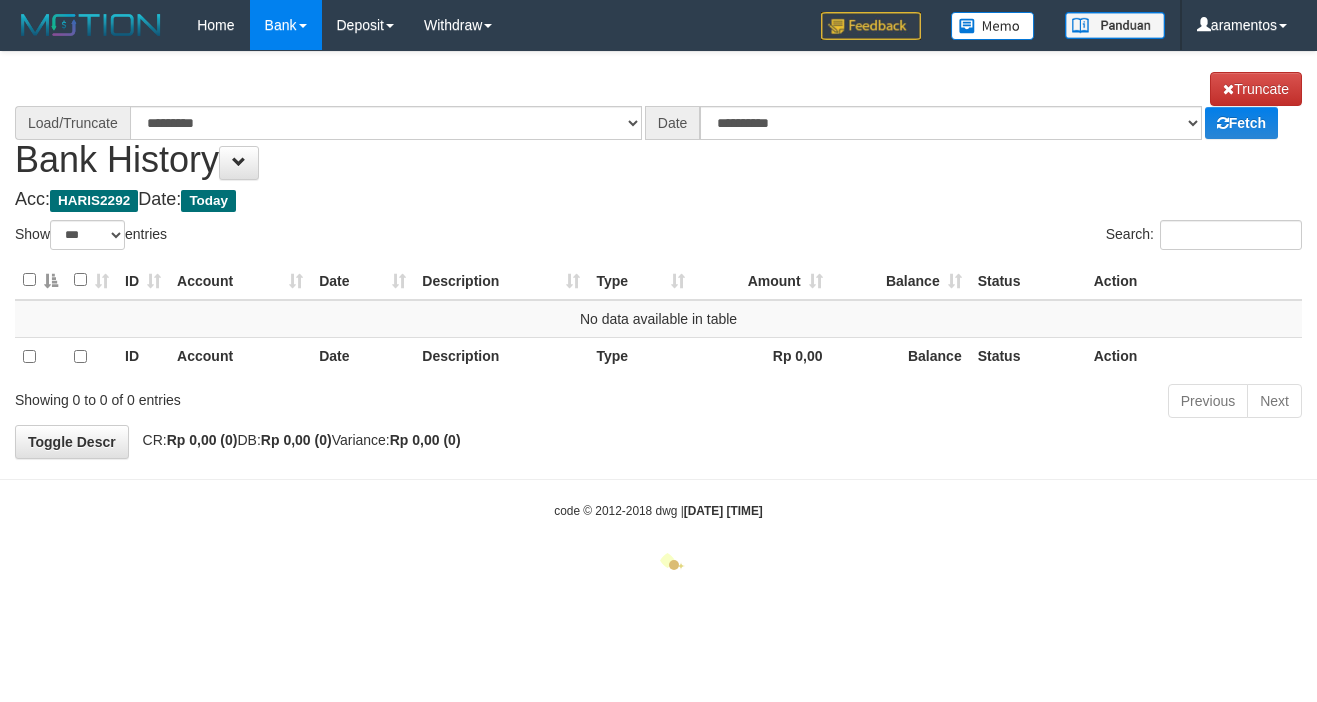 scroll, scrollTop: 0, scrollLeft: 0, axis: both 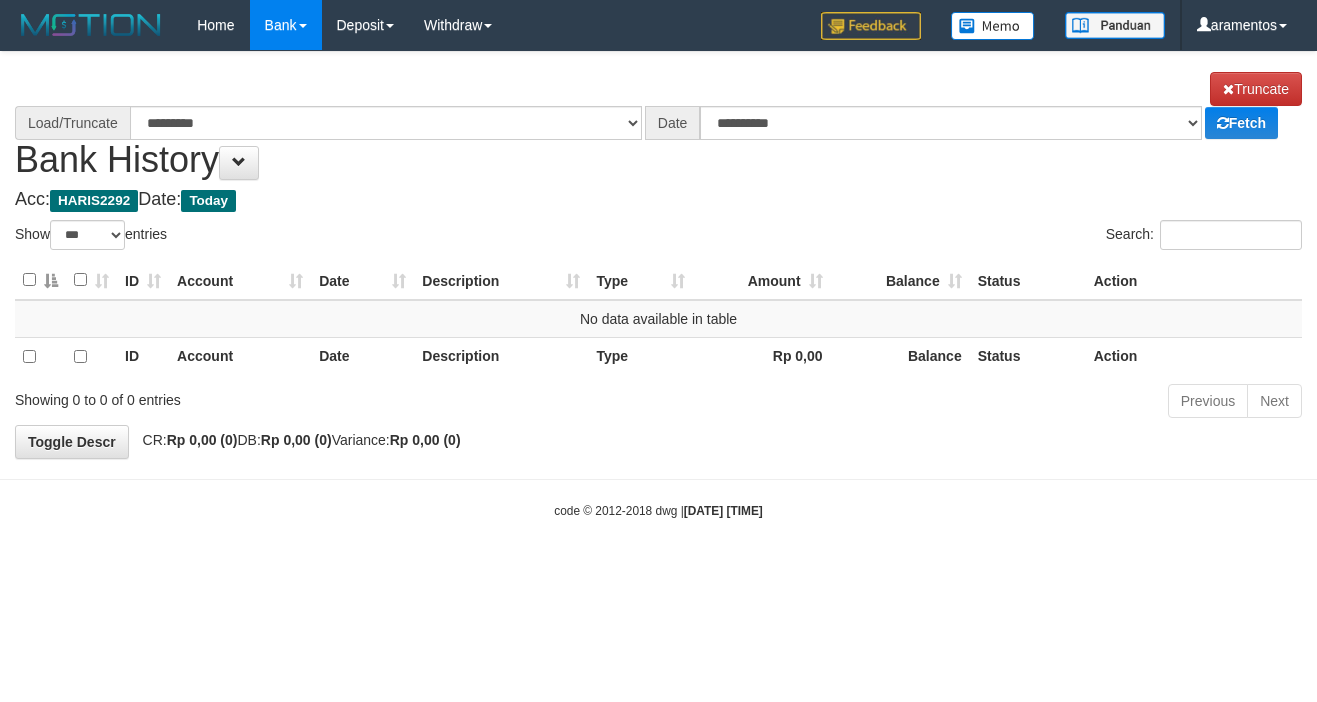 select on "****" 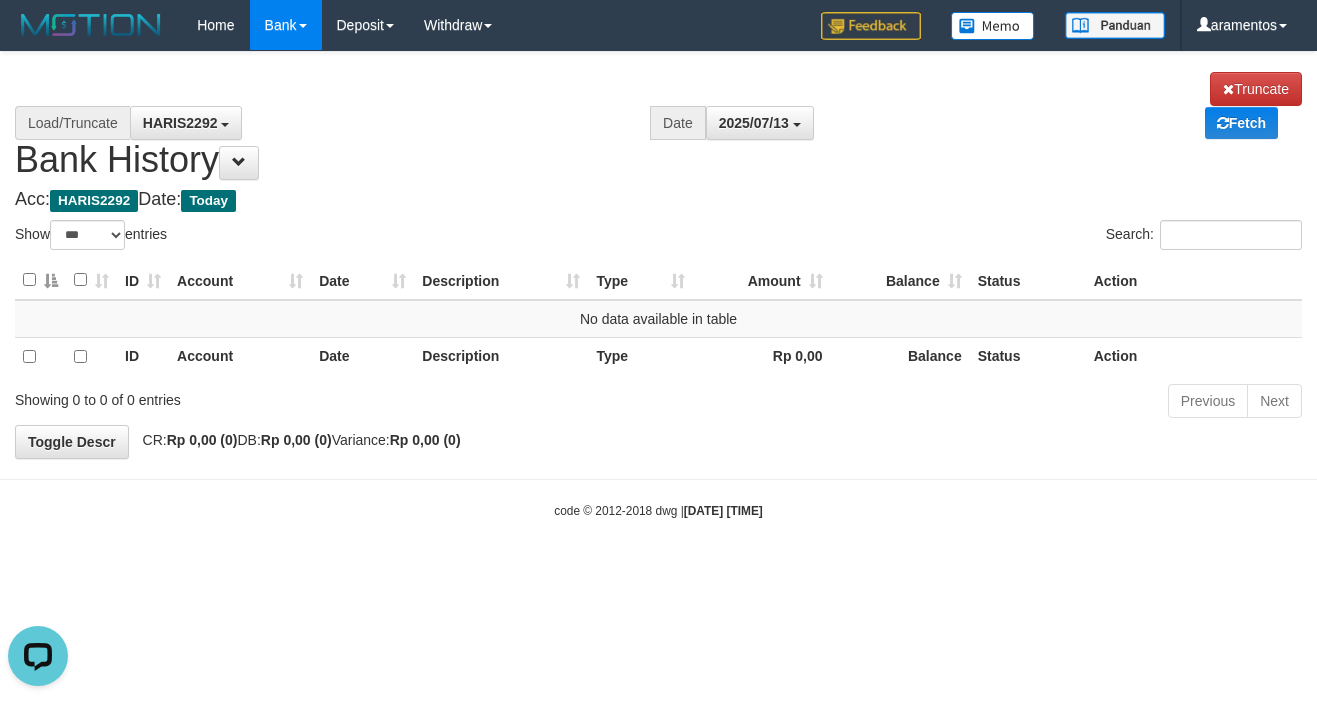 scroll, scrollTop: 0, scrollLeft: 0, axis: both 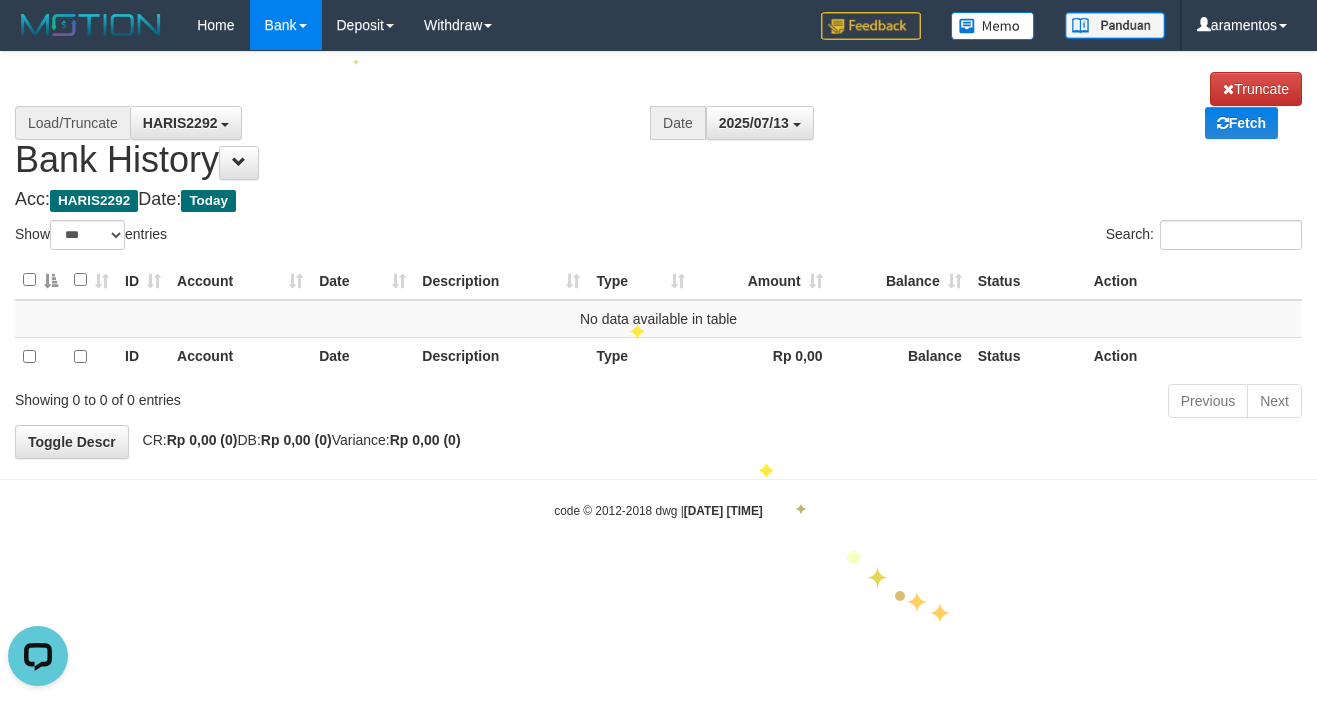 click on "-" at bounding box center (658, 285) 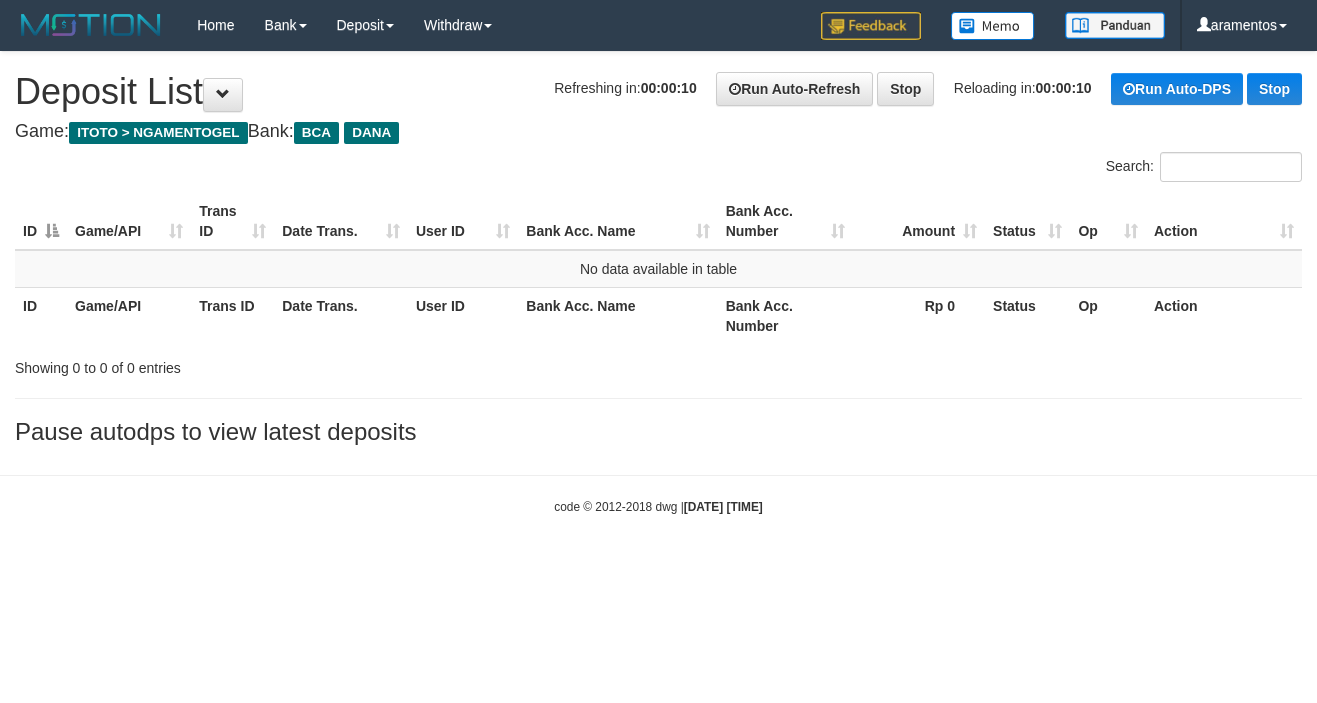 scroll, scrollTop: 0, scrollLeft: 0, axis: both 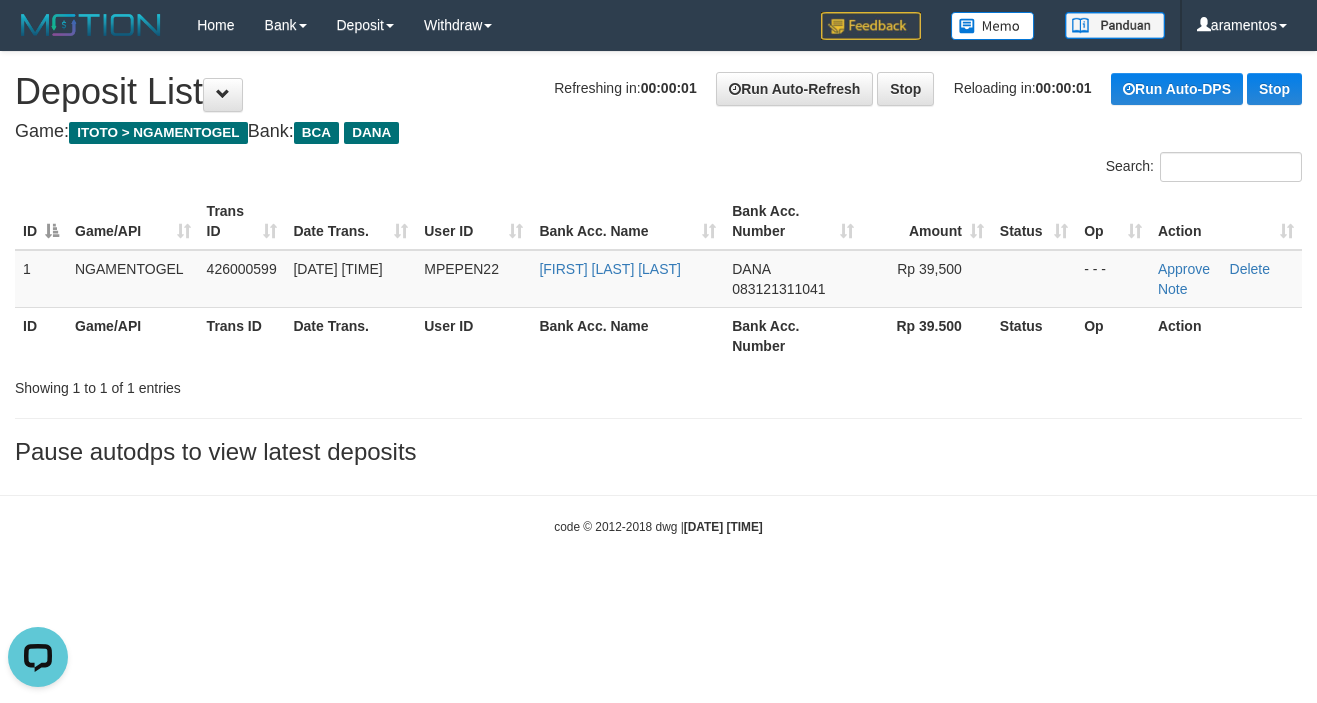 click at bounding box center [658, 495] 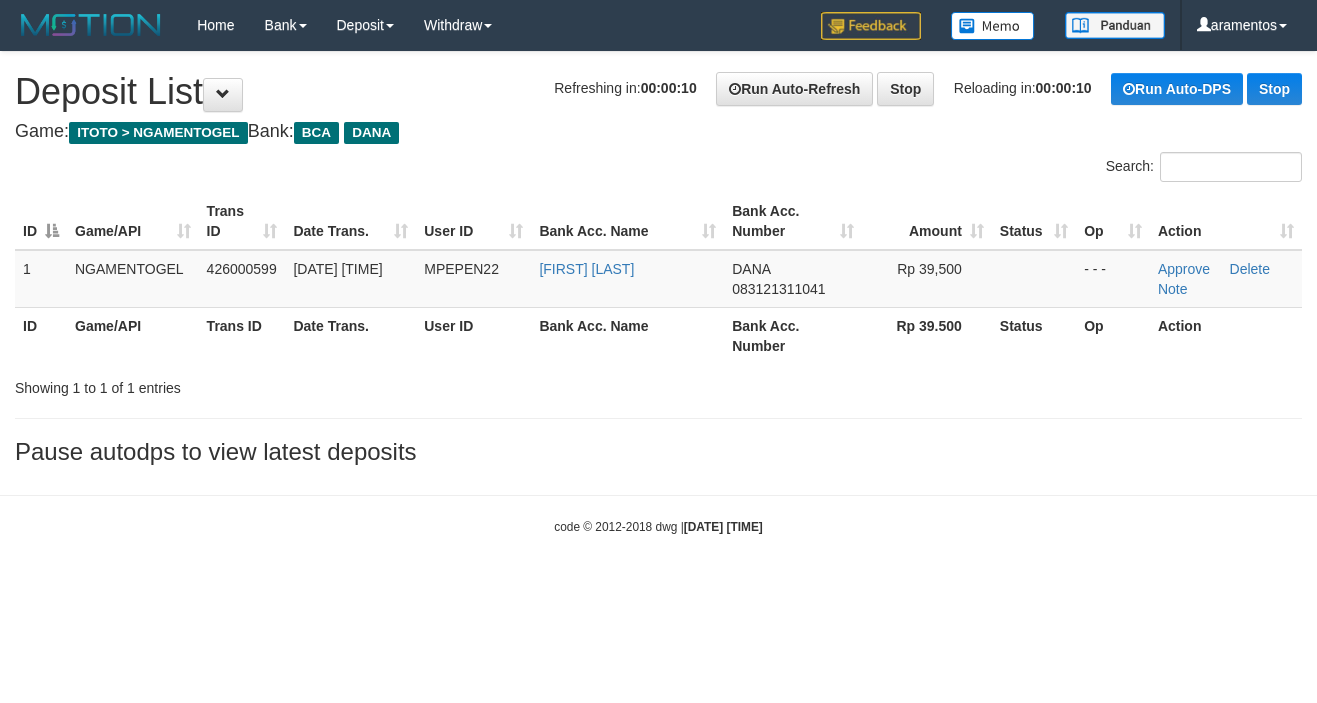 scroll, scrollTop: 0, scrollLeft: 0, axis: both 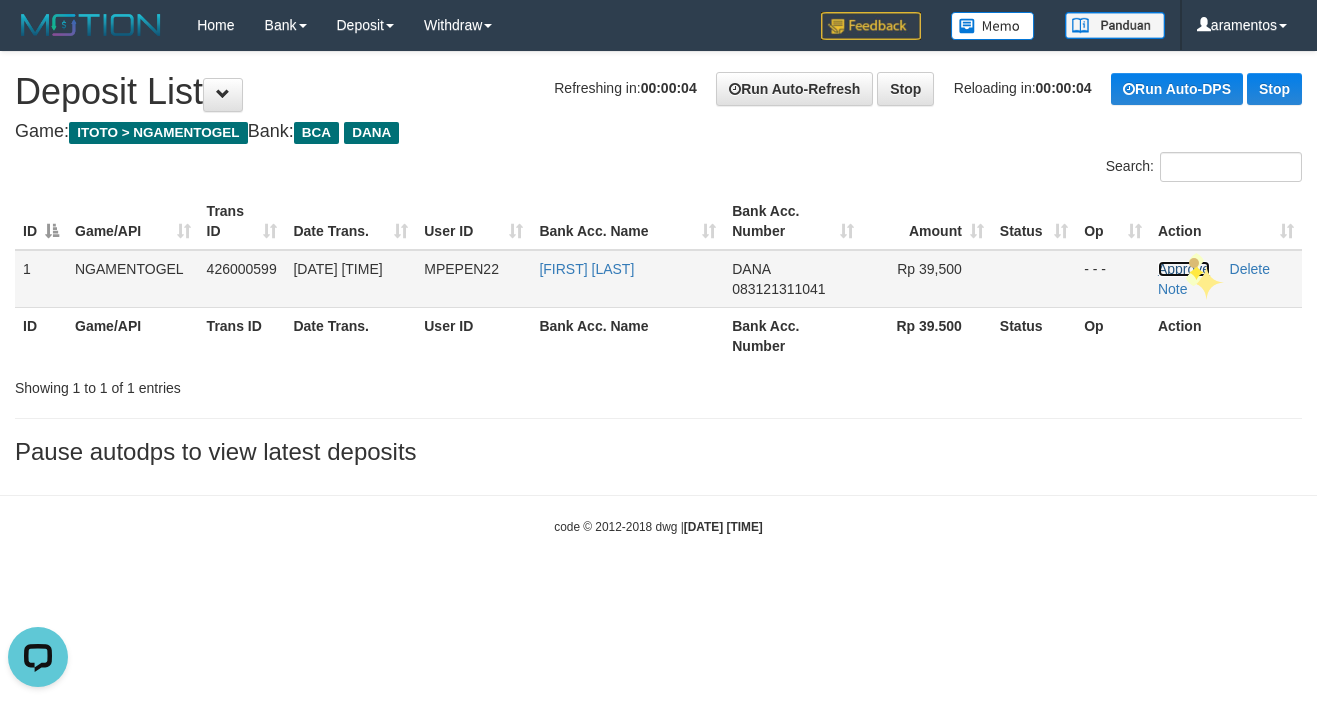 click on "Approve" at bounding box center [1184, 269] 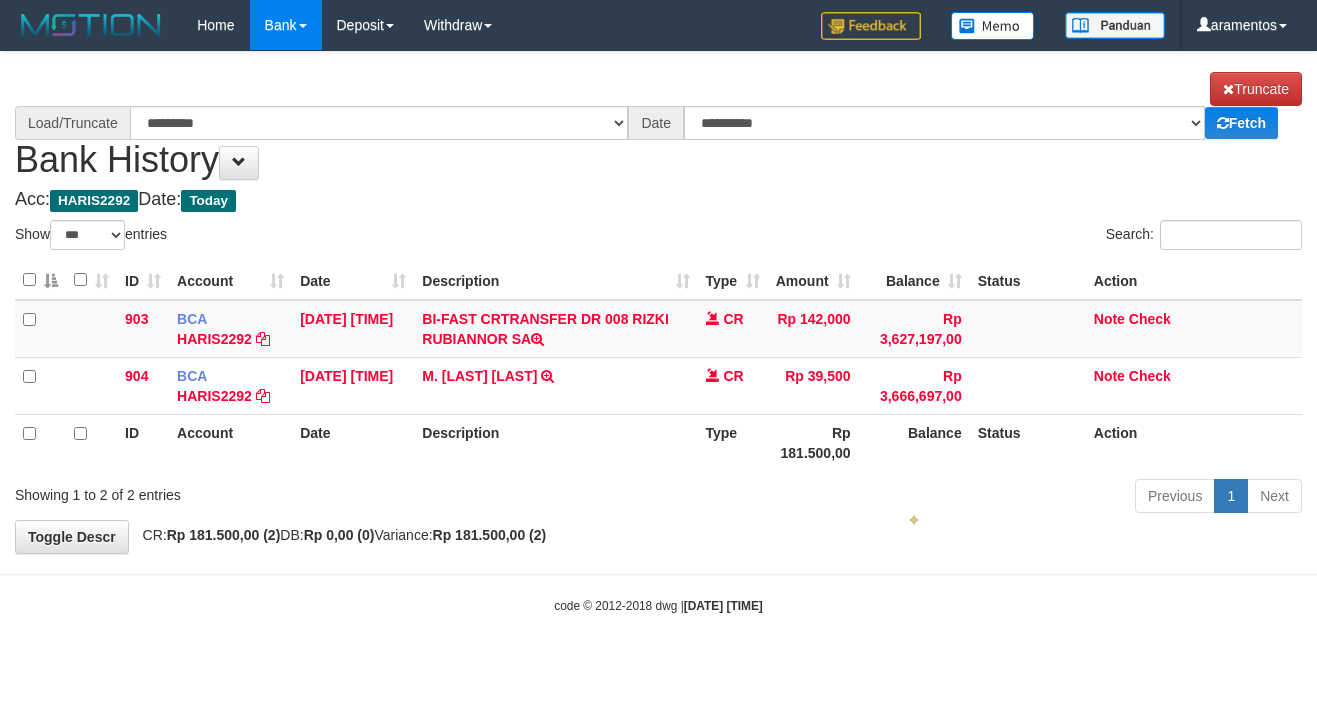 select on "***" 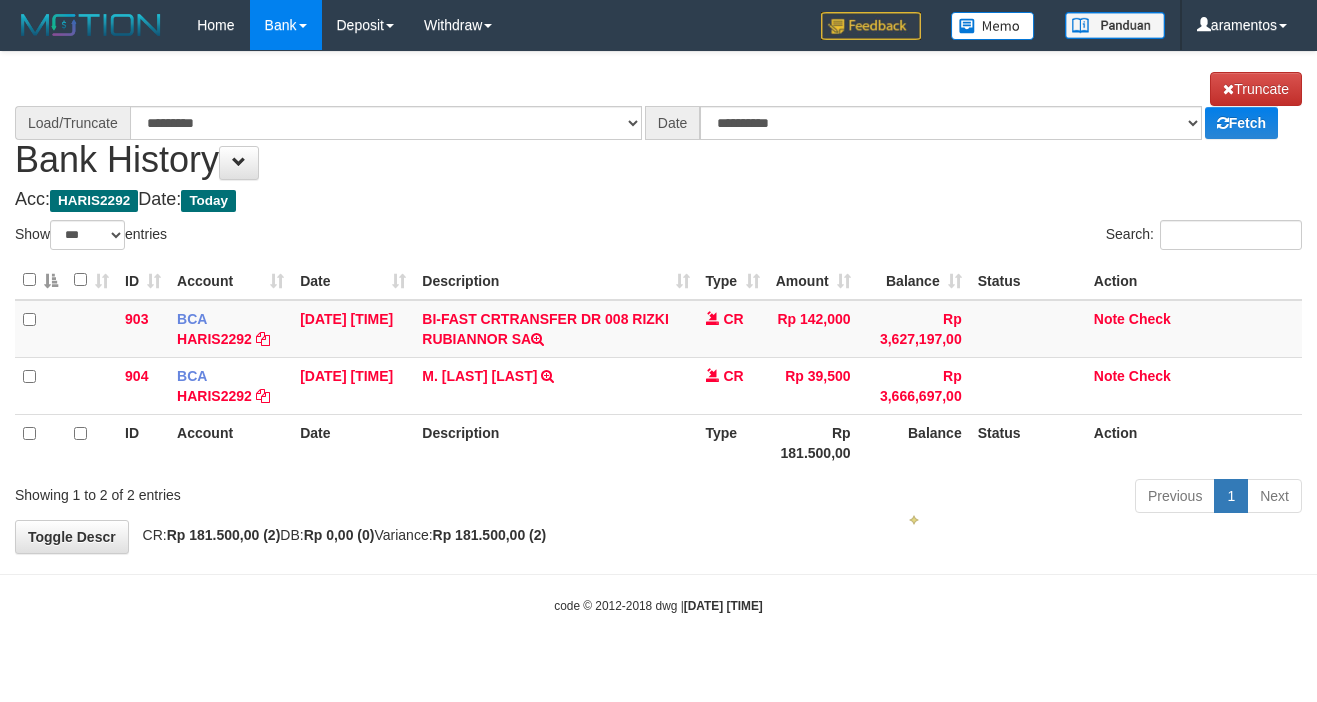 scroll, scrollTop: 0, scrollLeft: 0, axis: both 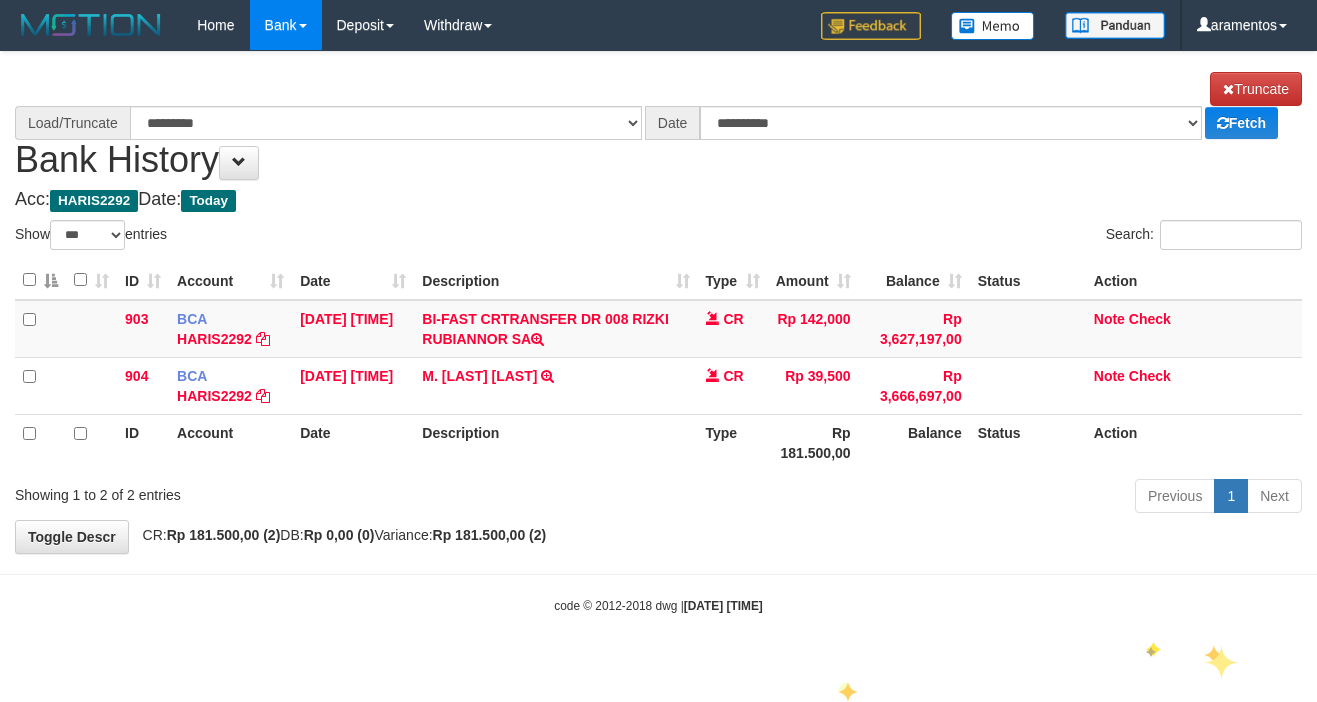 select on "****" 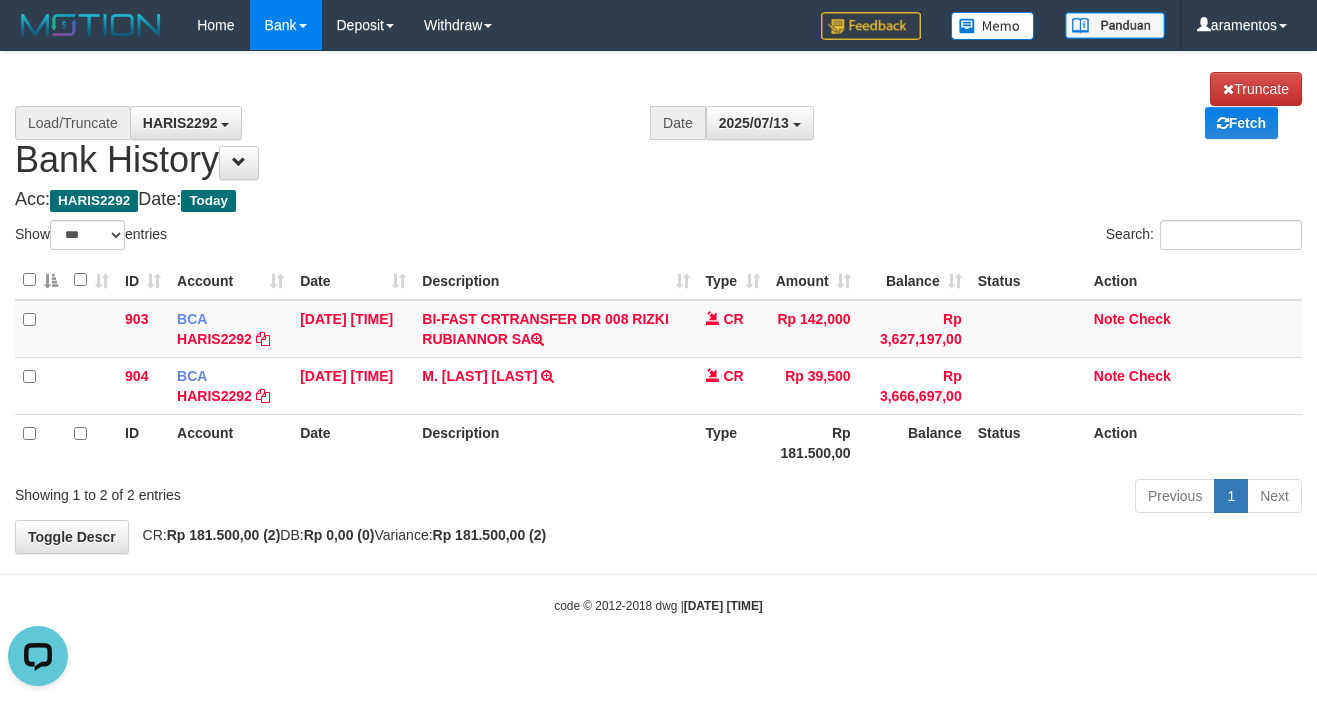 scroll, scrollTop: 0, scrollLeft: 0, axis: both 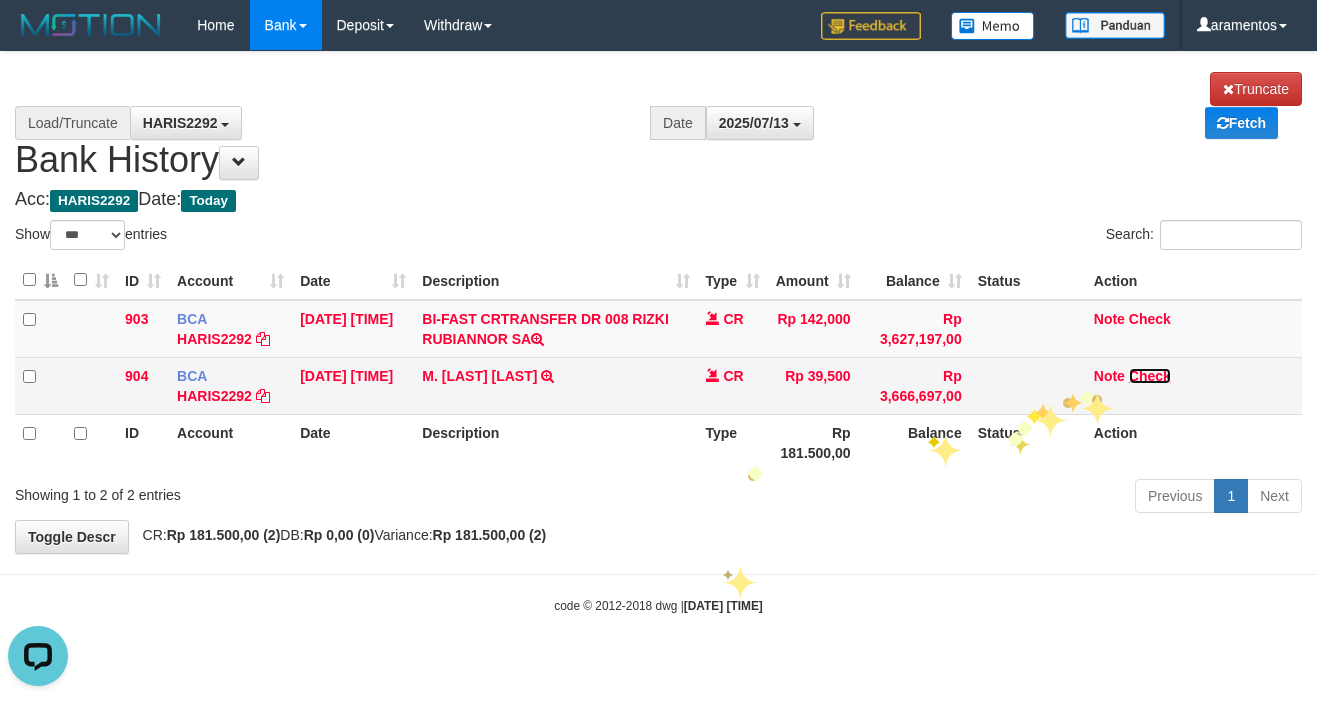click on "Check" at bounding box center [1150, 376] 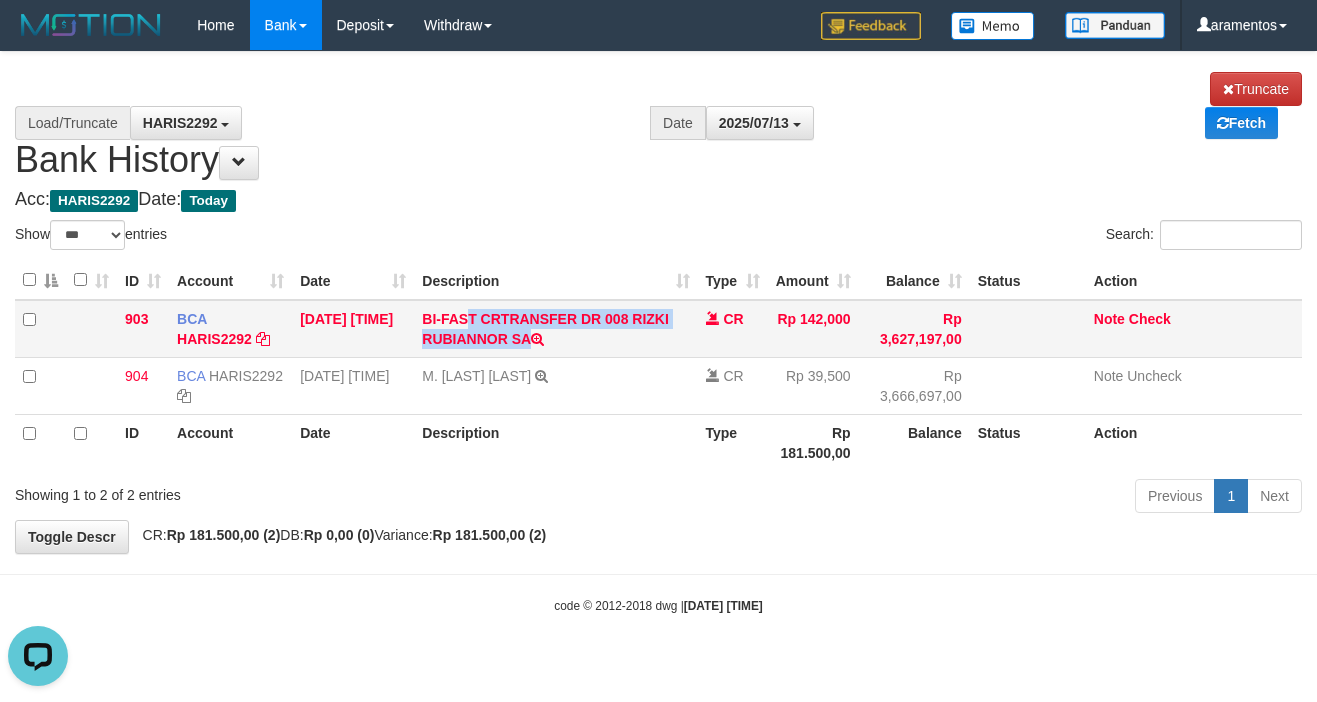 drag, startPoint x: 510, startPoint y: 331, endPoint x: 790, endPoint y: 405, distance: 289.61353 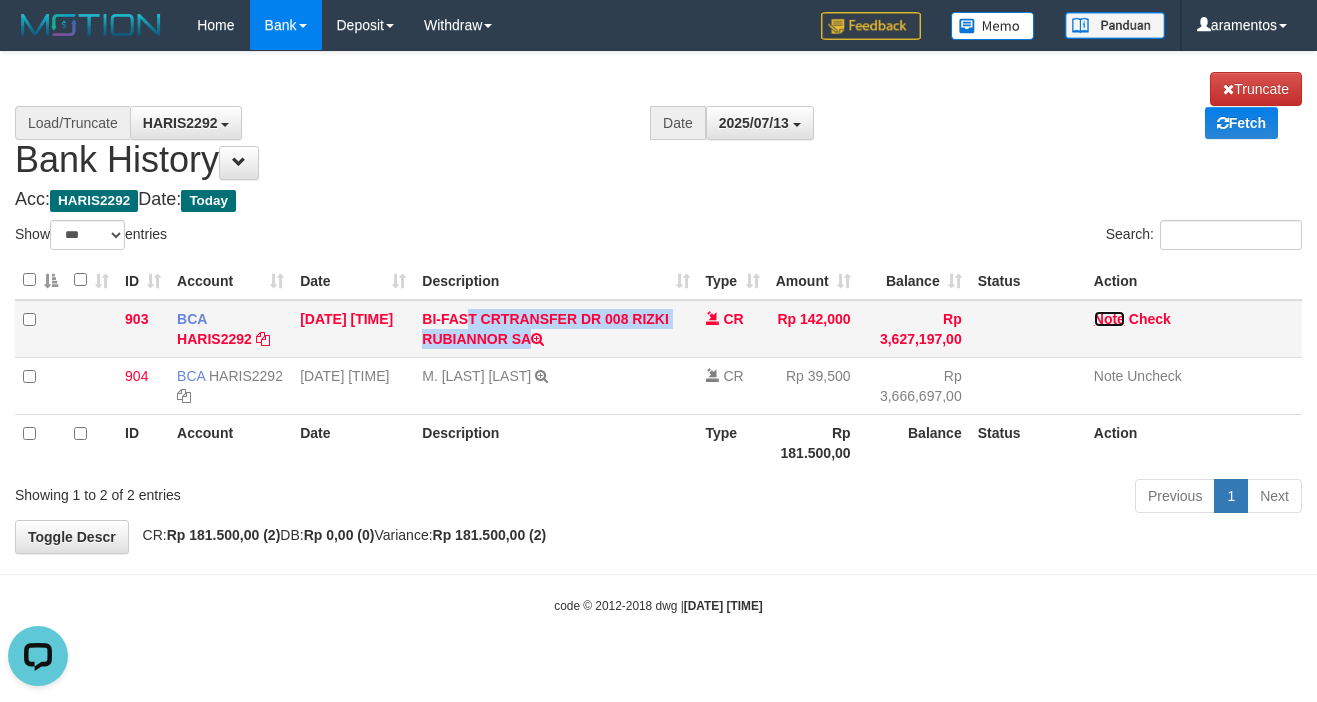 click on "Note" at bounding box center (1109, 319) 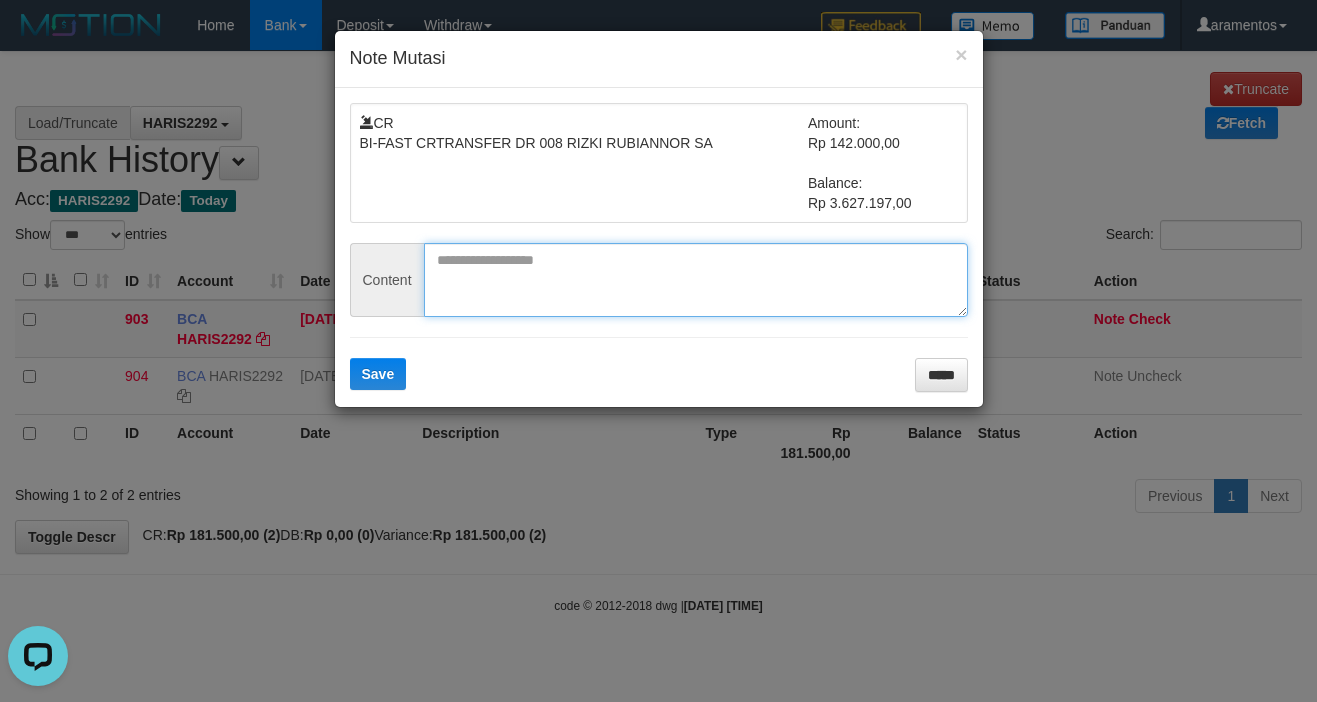 click at bounding box center [696, 280] 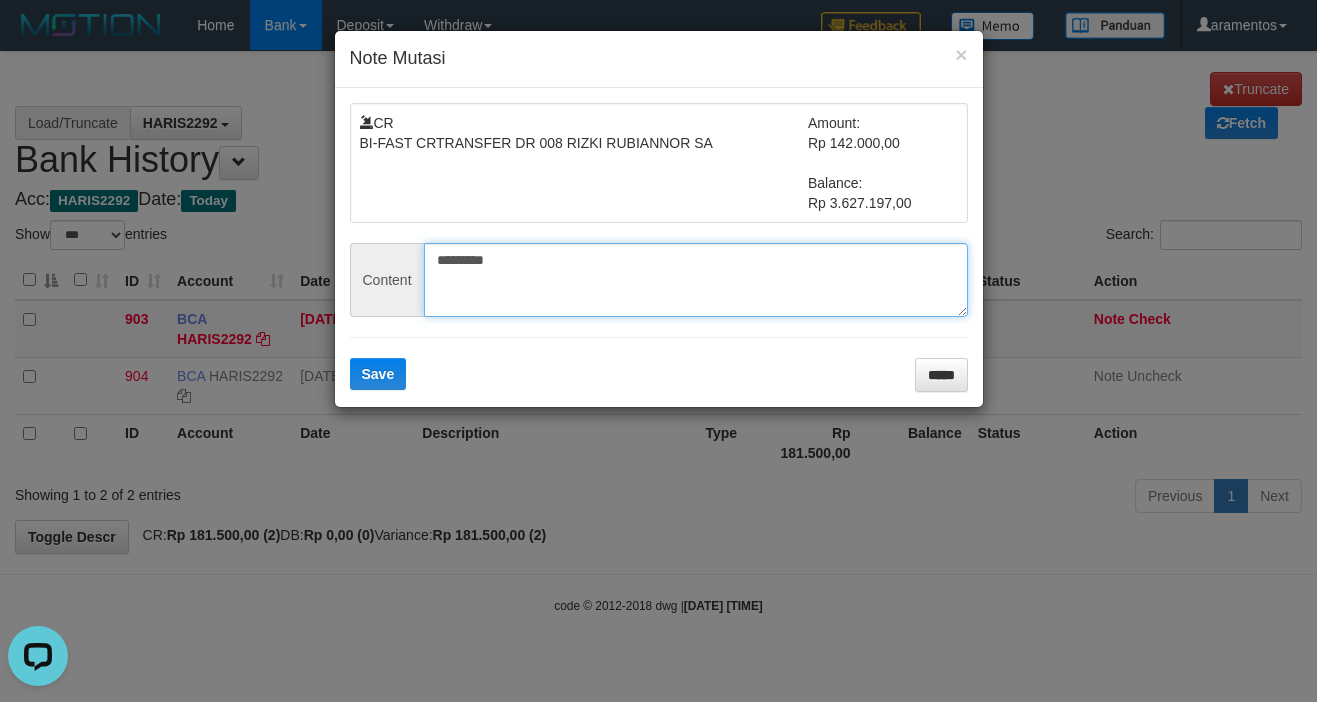 type on "*********" 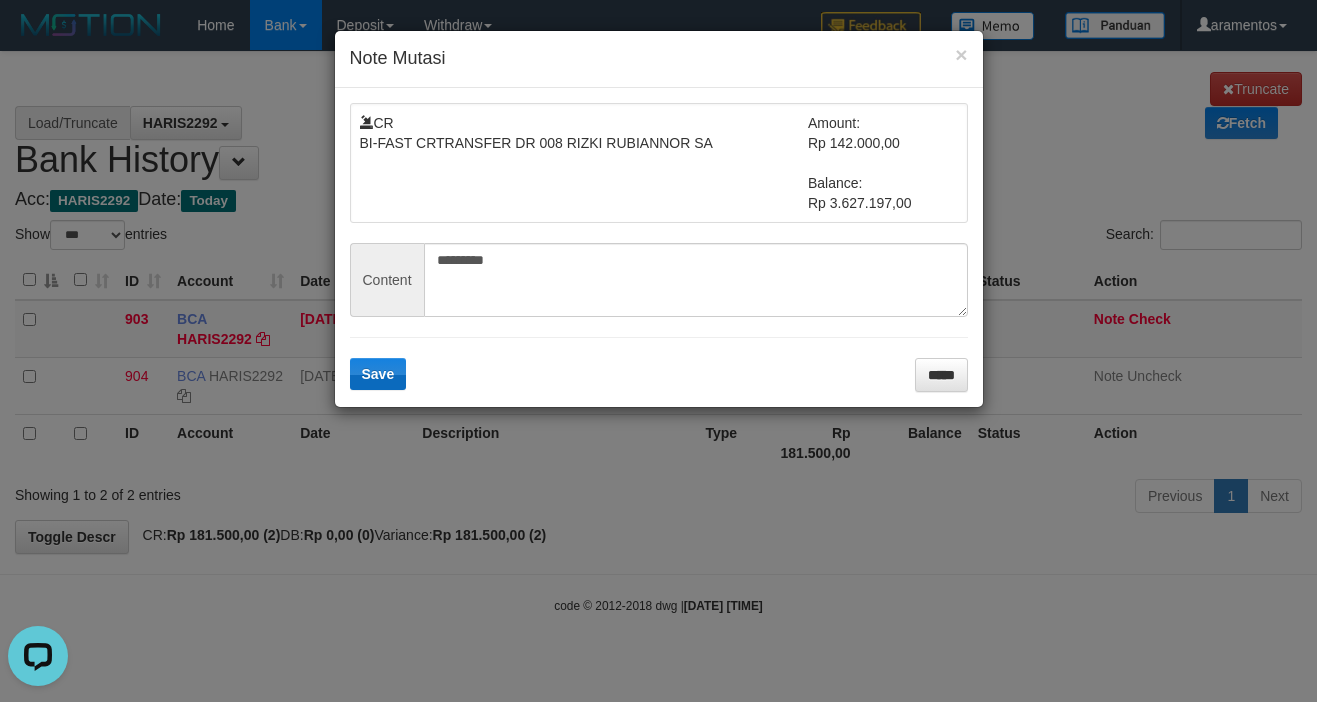 drag, startPoint x: 417, startPoint y: 370, endPoint x: 396, endPoint y: 379, distance: 22.847319 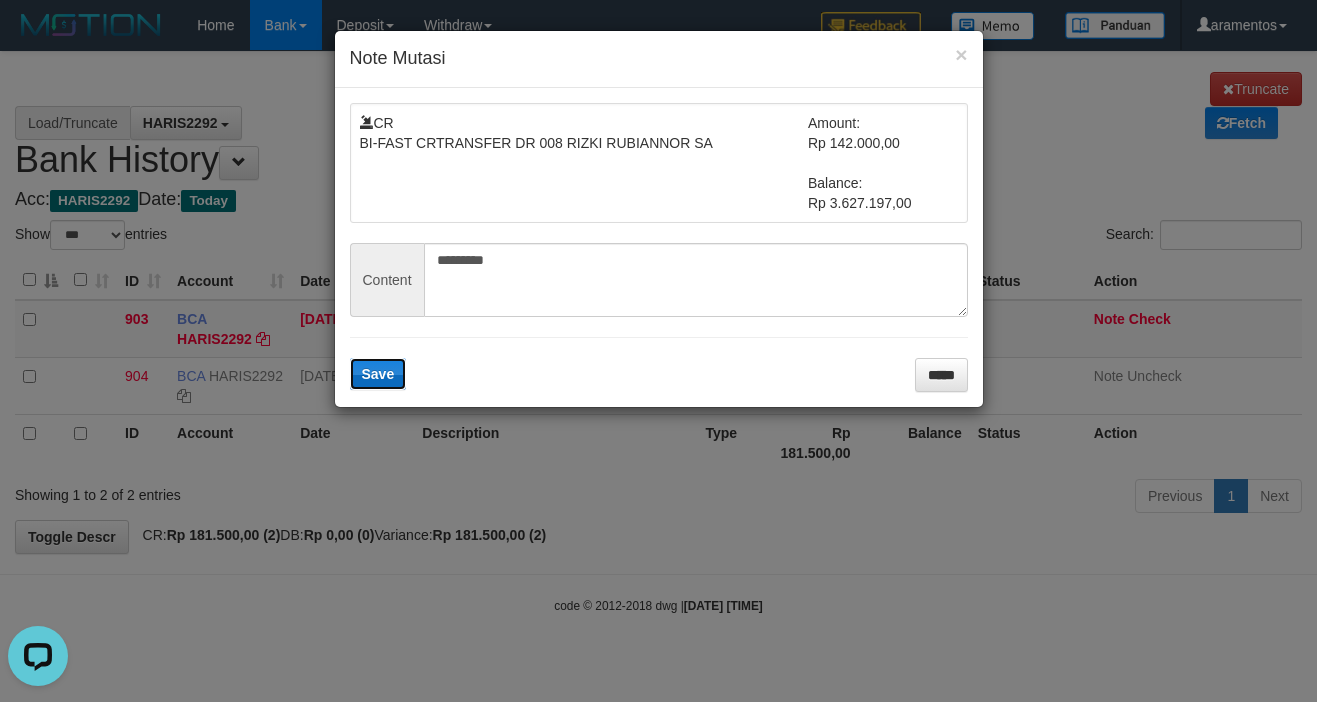 click on "Save" at bounding box center [378, 374] 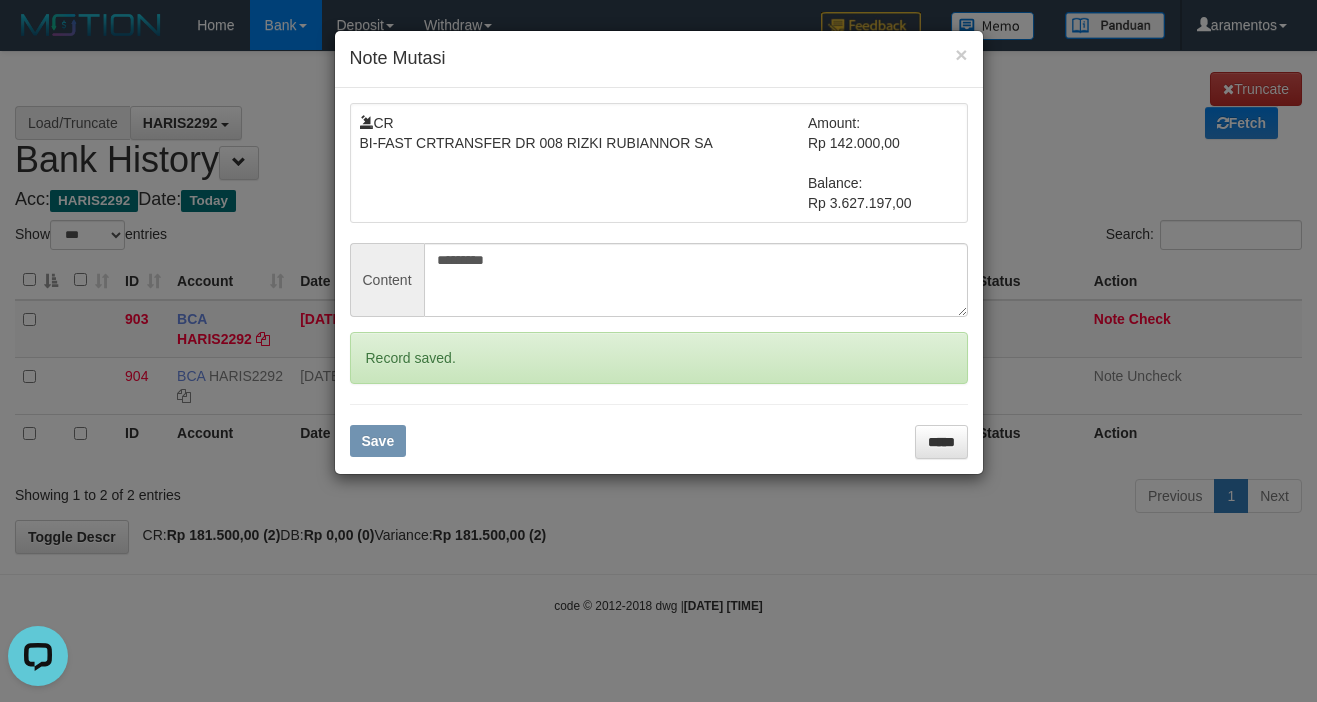 click on "× Note Mutasi
CR
BI-FAST CRTRANSFER DR 008 RIZKI RUBIANNOR SA
Amount:
Rp 142.000,00
Balance:
Rp 3.627.197,00
Content
*********
Record saved.
Save
*****" at bounding box center [658, 351] 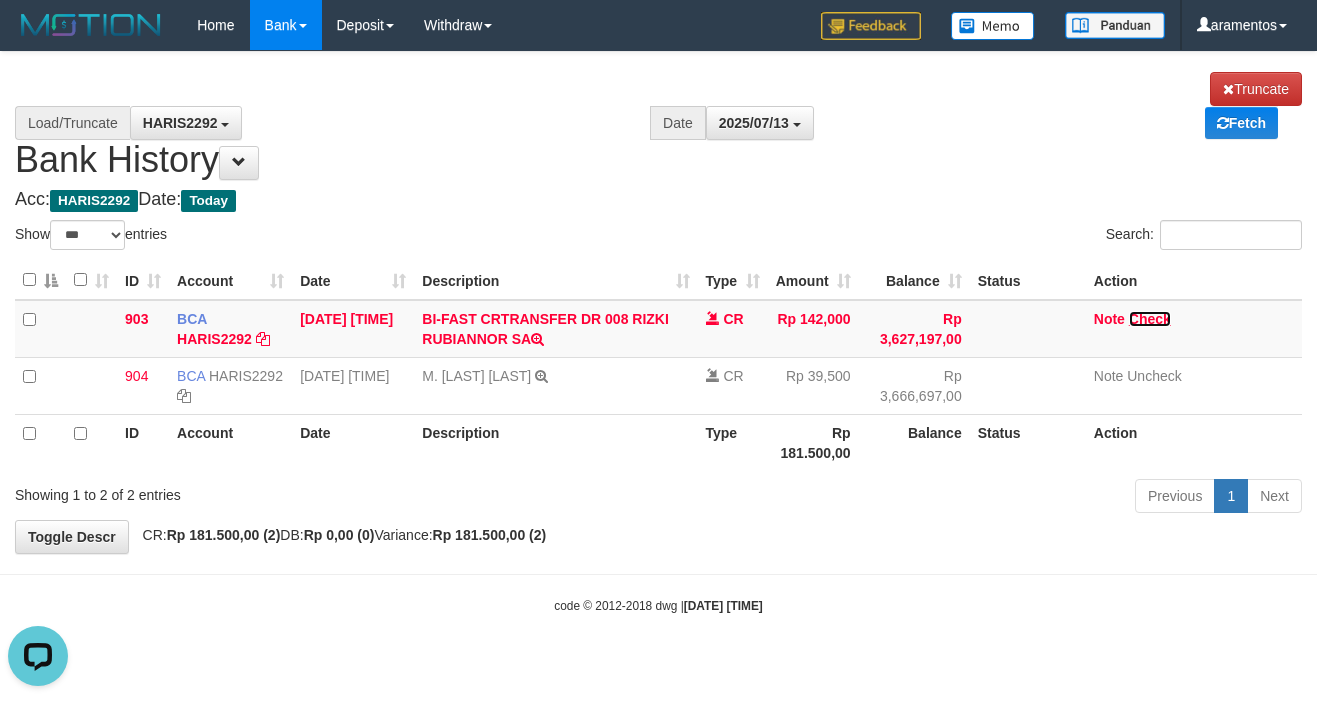 click on "Check" at bounding box center [1150, 319] 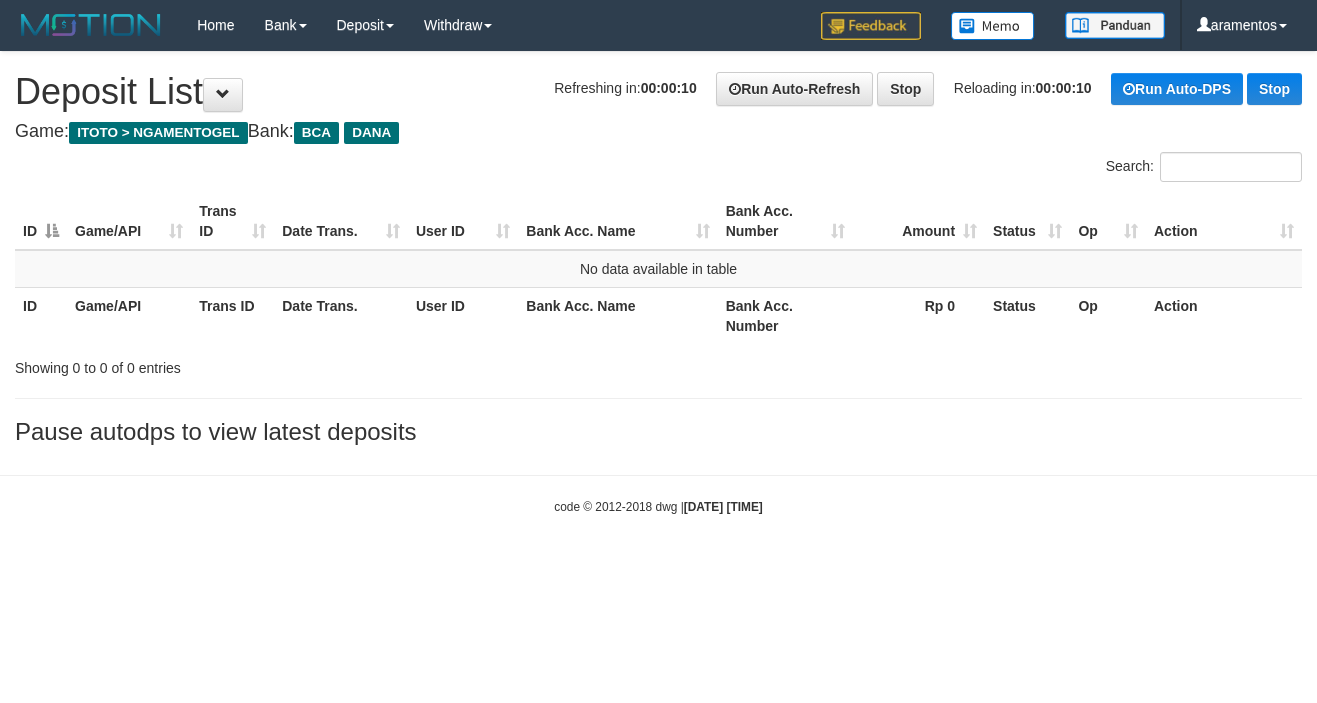 scroll, scrollTop: 0, scrollLeft: 0, axis: both 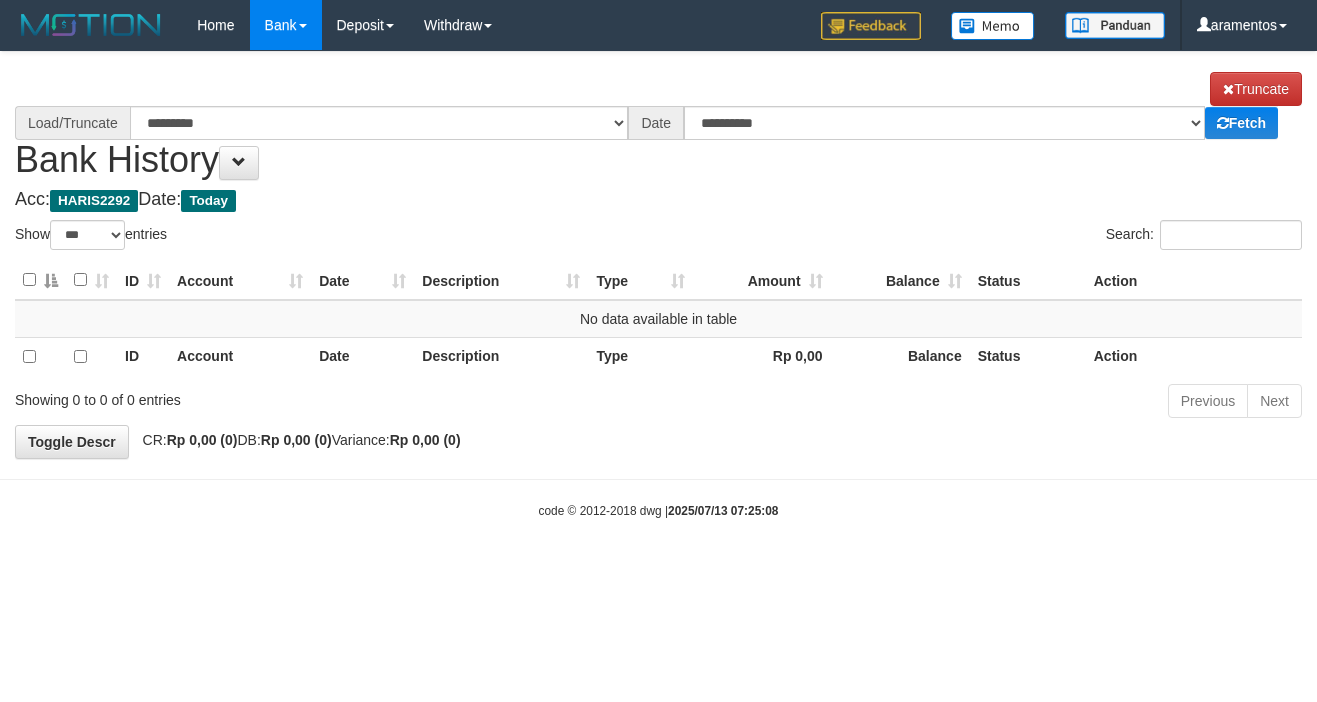 select on "***" 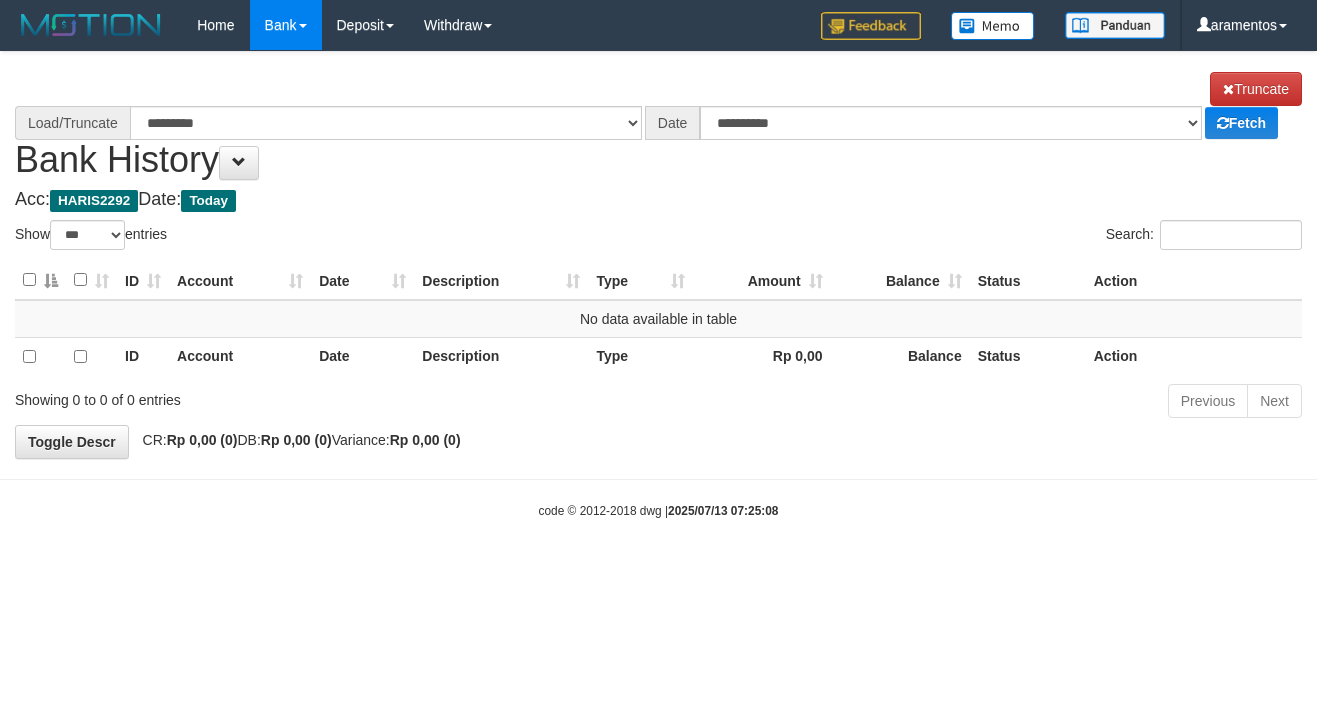 scroll, scrollTop: 0, scrollLeft: 0, axis: both 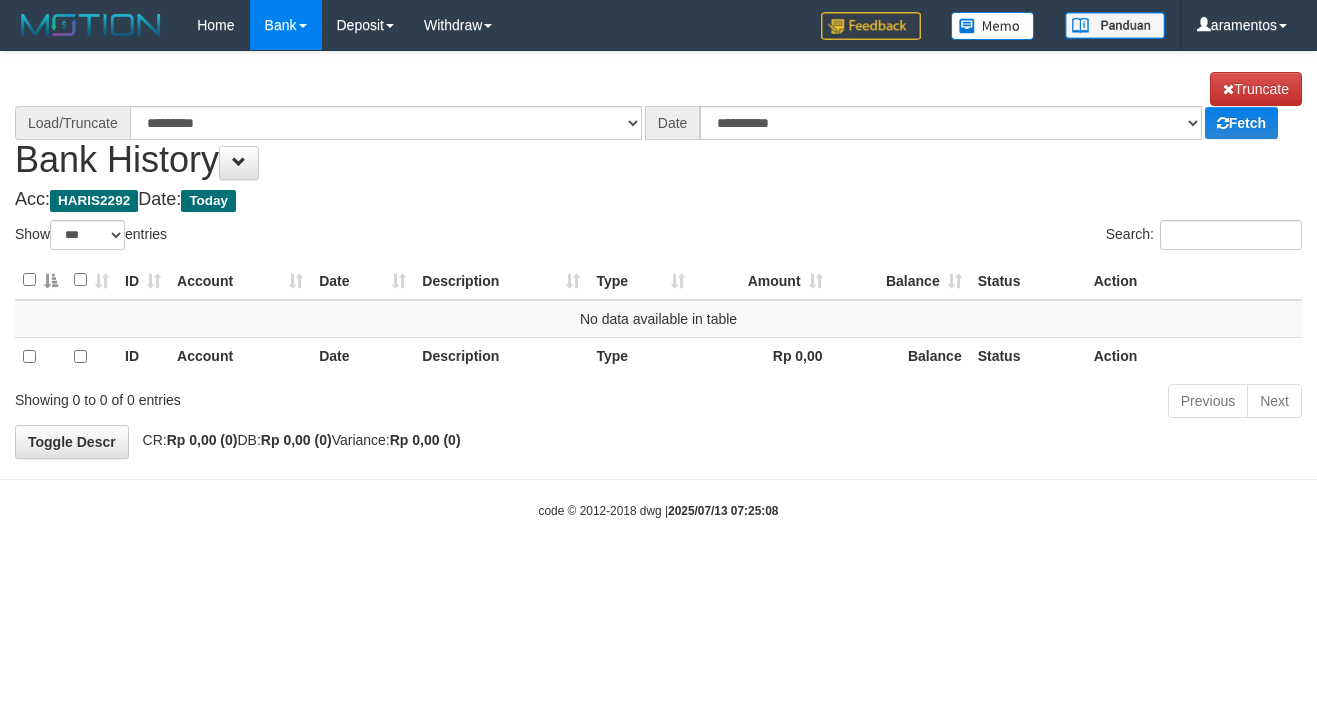 select on "****" 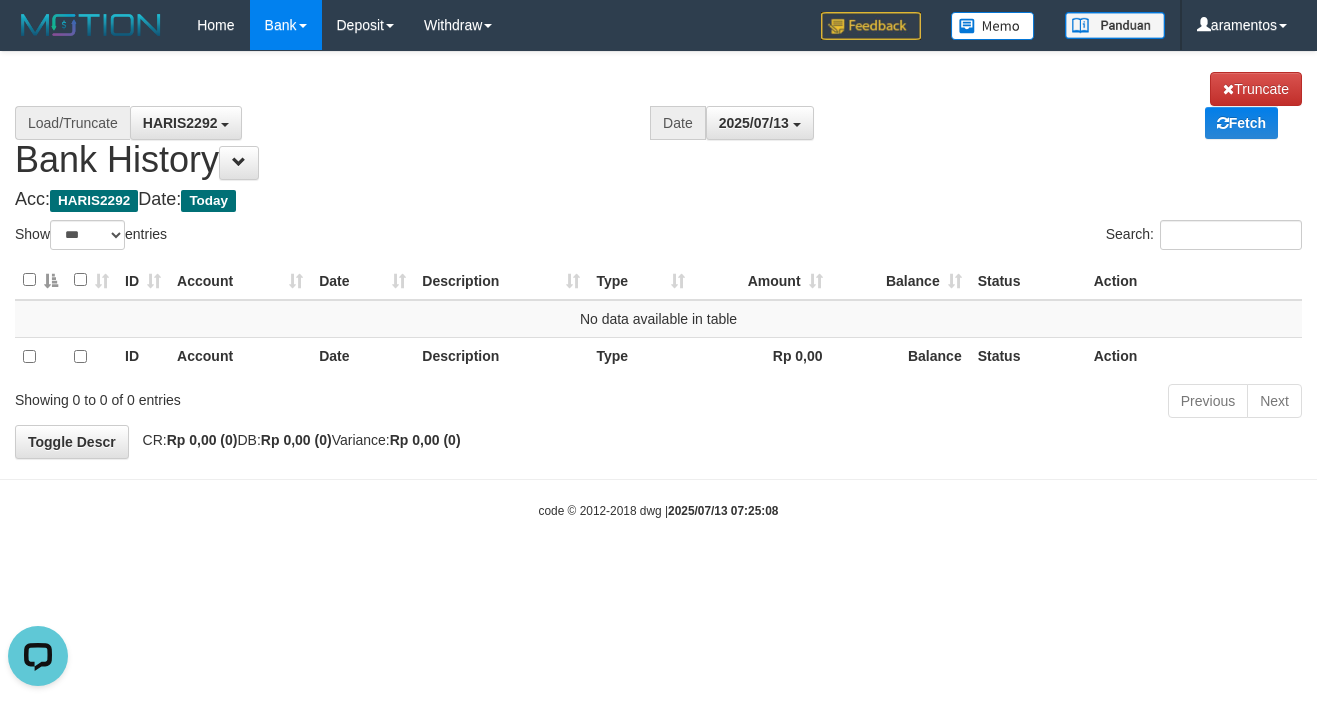 scroll, scrollTop: 0, scrollLeft: 0, axis: both 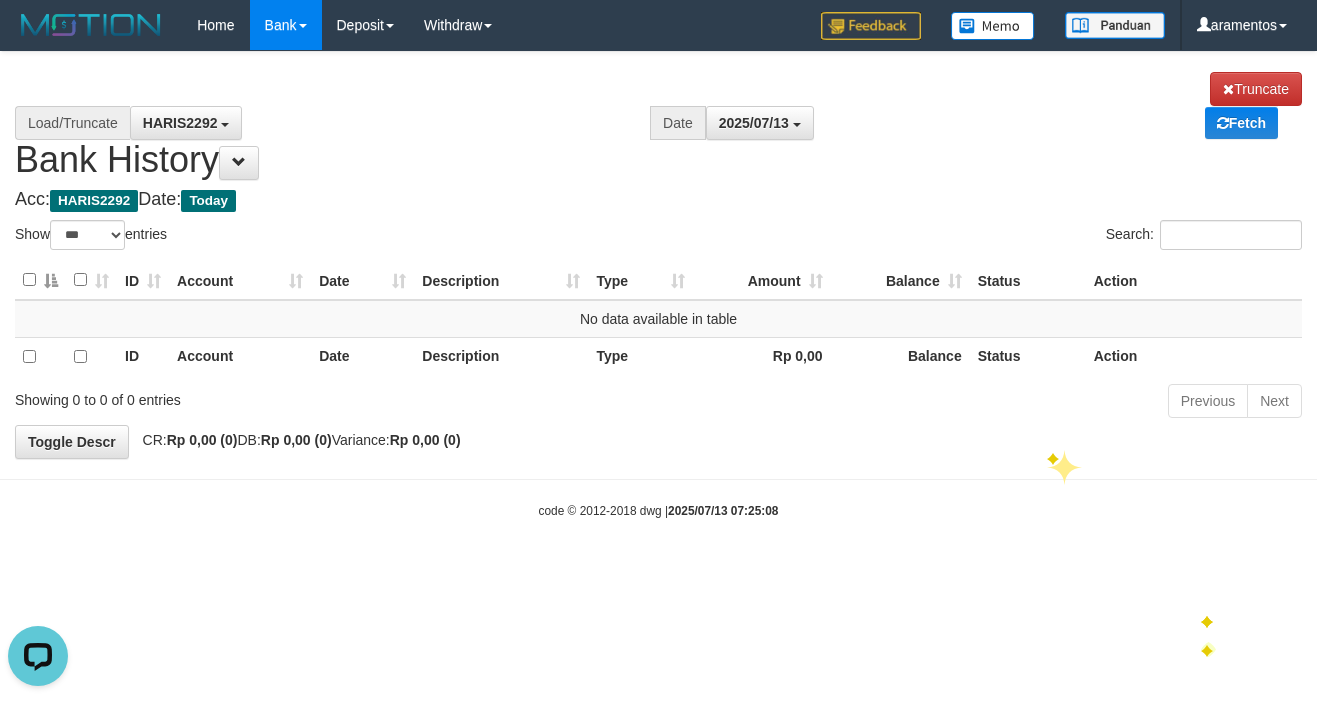 drag, startPoint x: 1198, startPoint y: 642, endPoint x: 1185, endPoint y: 639, distance: 13.341664 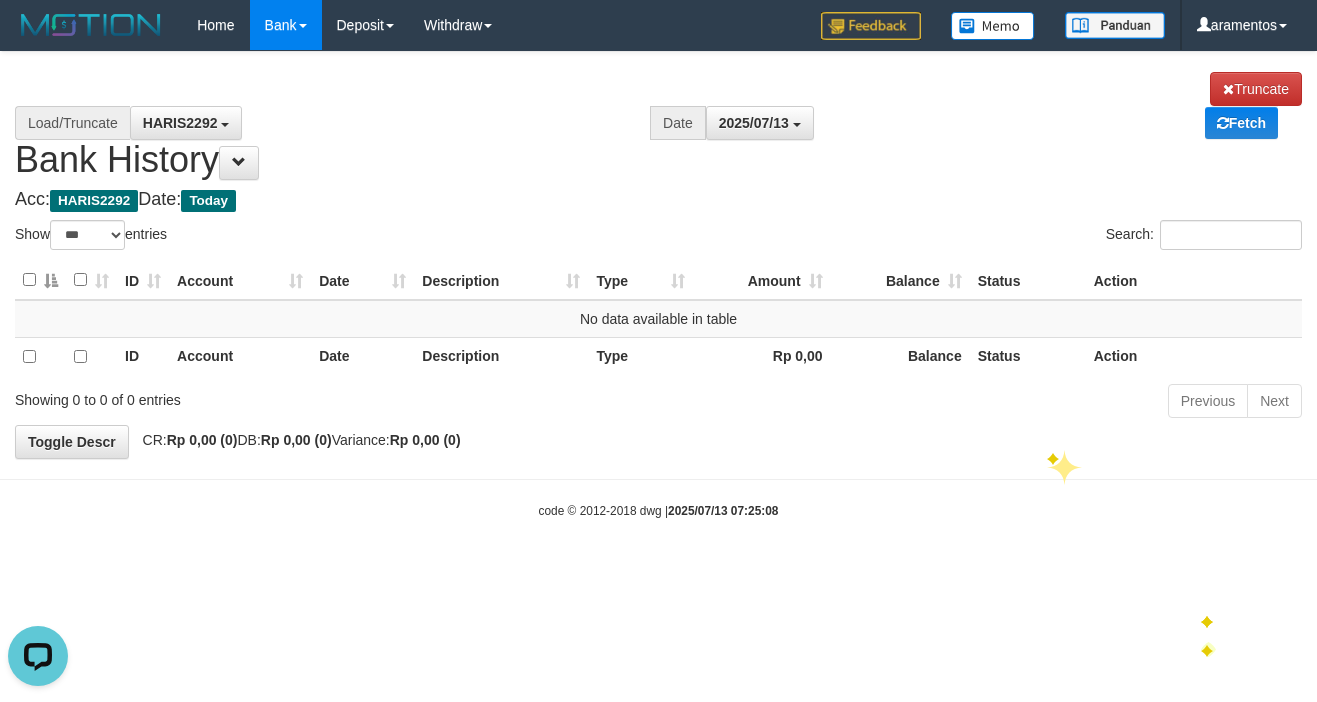 click on "Toggle navigation
Home
Bank
Account List
Load
By Website
Group
[ITOTO]													NGAMENTOGEL
By Load Group (DPS)
Group ara-1
Mutasi Bank
Search
Sync
Note Mutasi
Deposit" at bounding box center [658, 285] 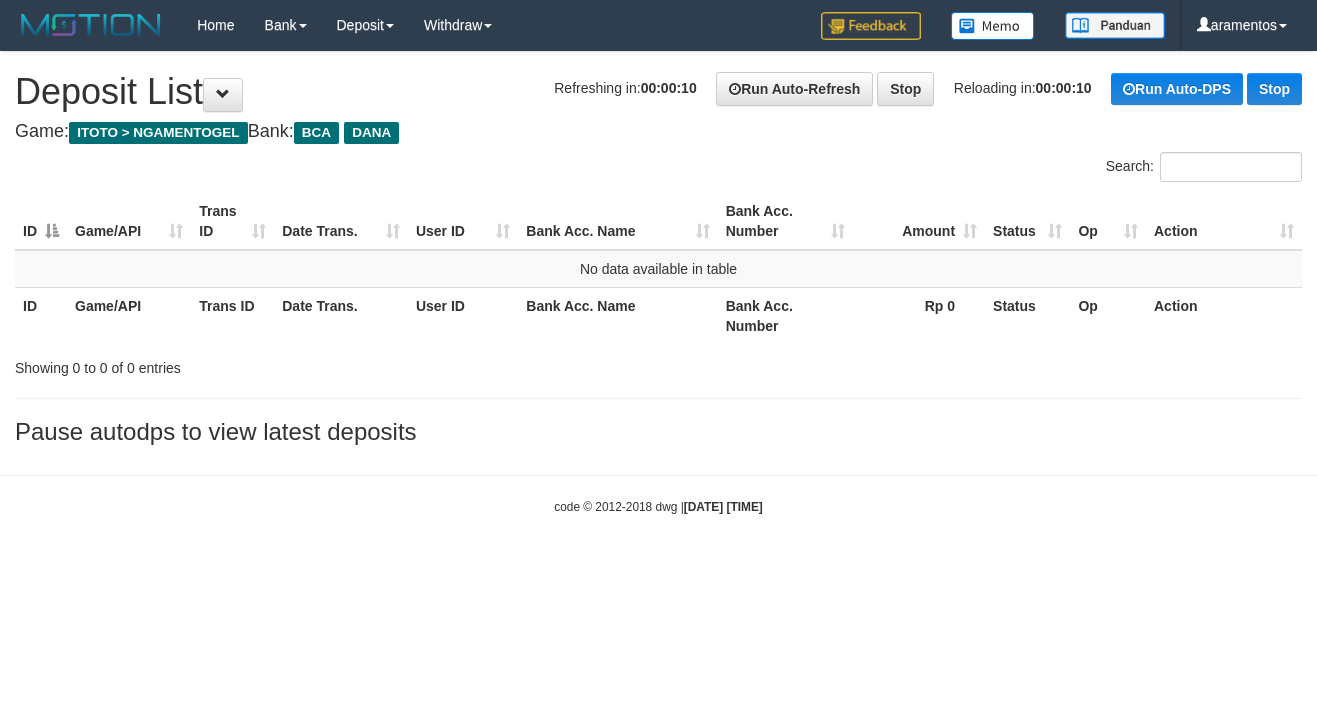 scroll, scrollTop: 0, scrollLeft: 0, axis: both 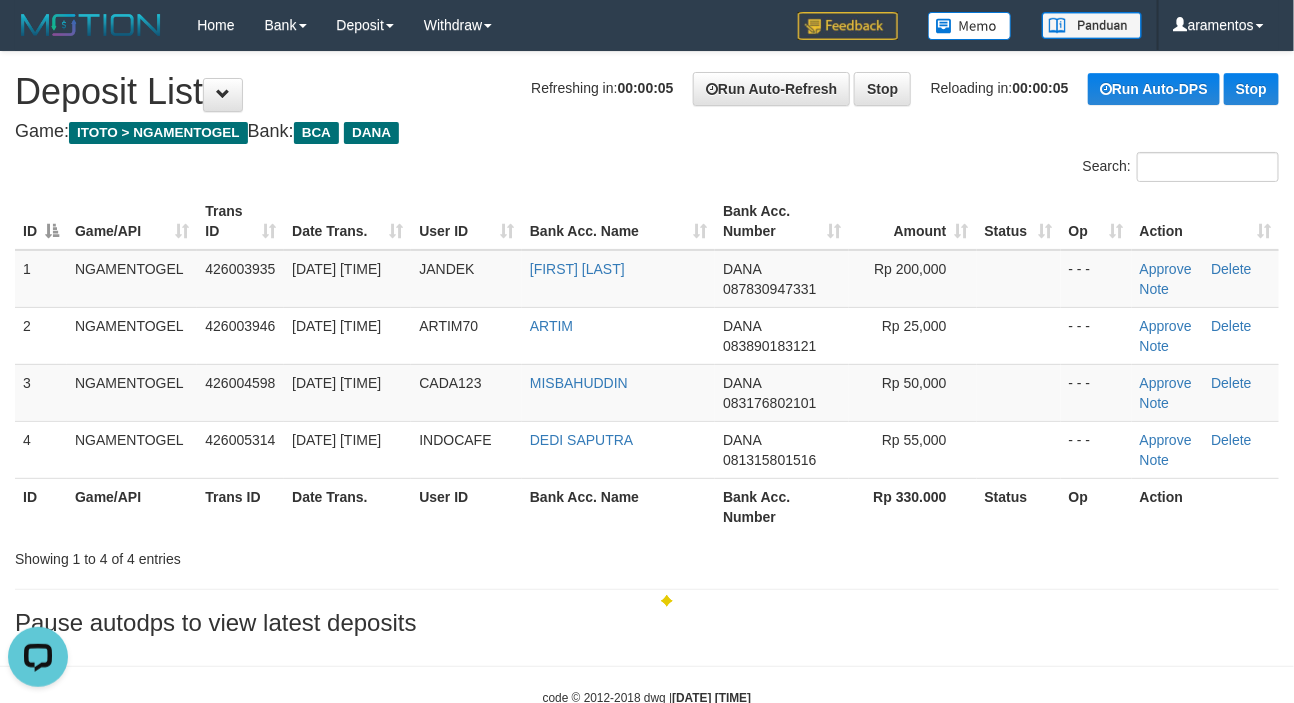 click on "**********" at bounding box center (647, 349) 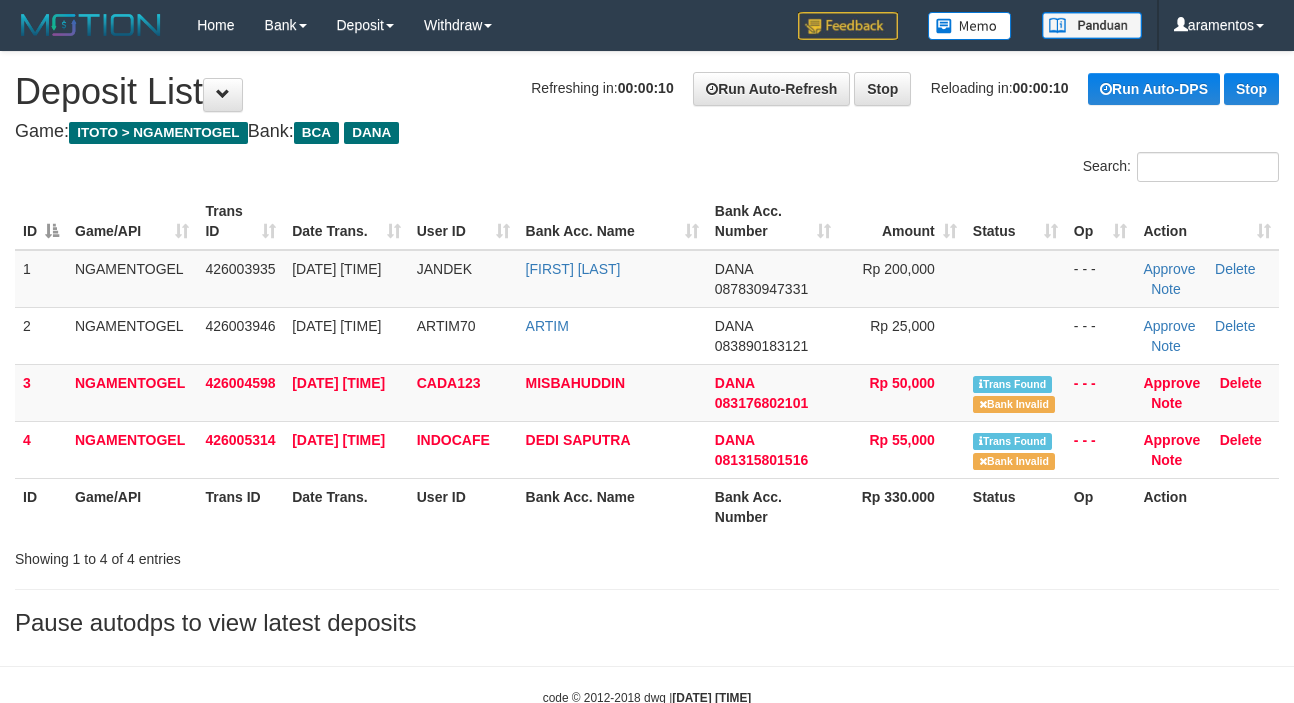 scroll, scrollTop: 0, scrollLeft: 0, axis: both 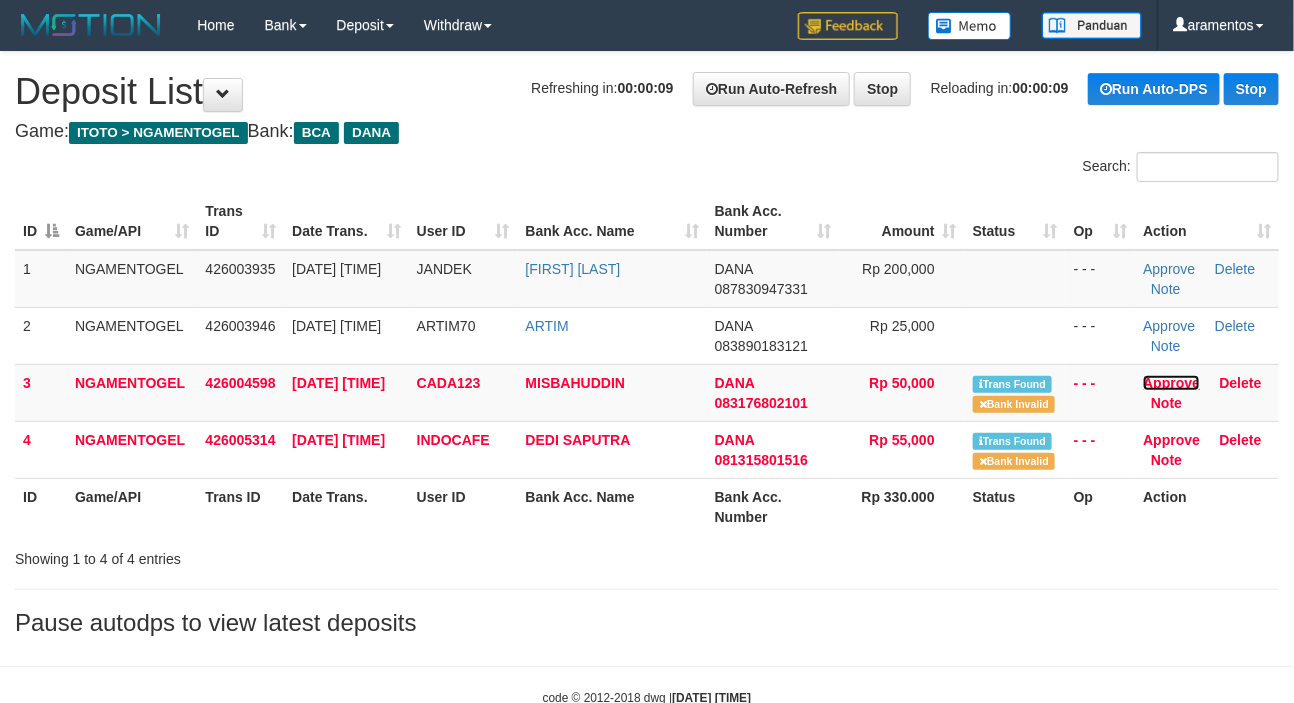 click on "Approve" at bounding box center [1171, 383] 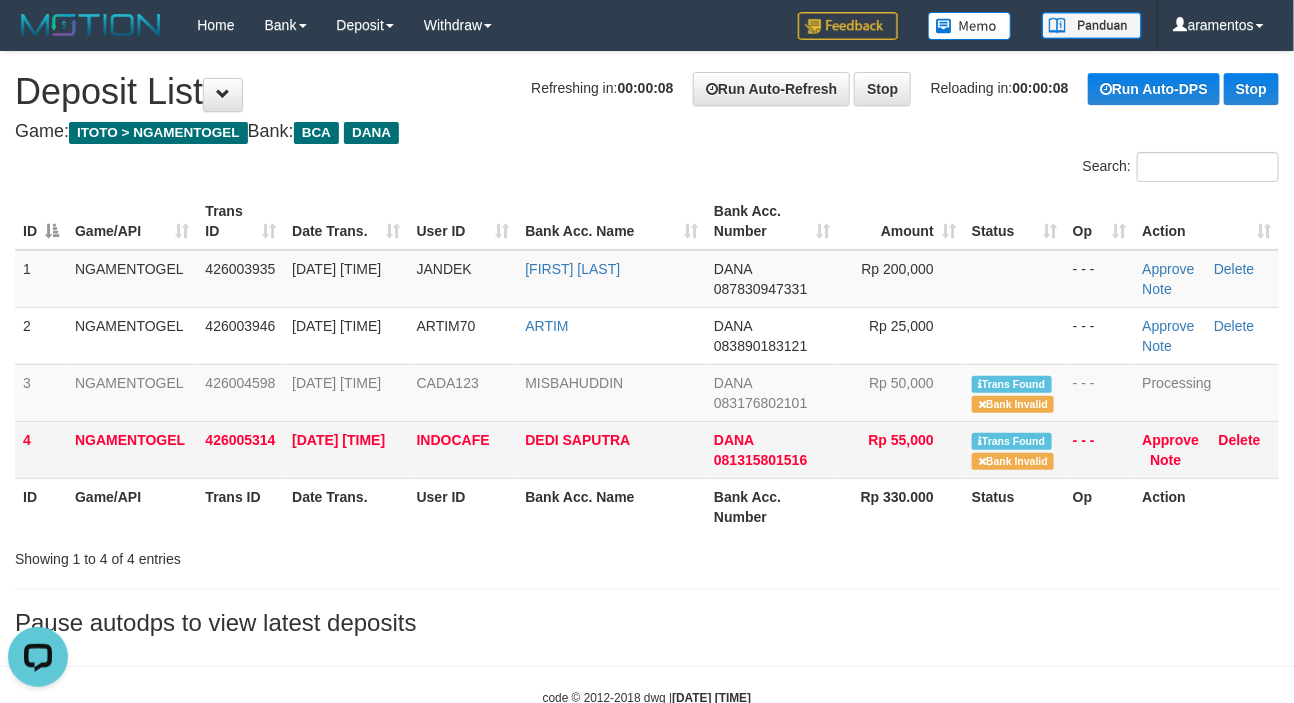scroll, scrollTop: 0, scrollLeft: 0, axis: both 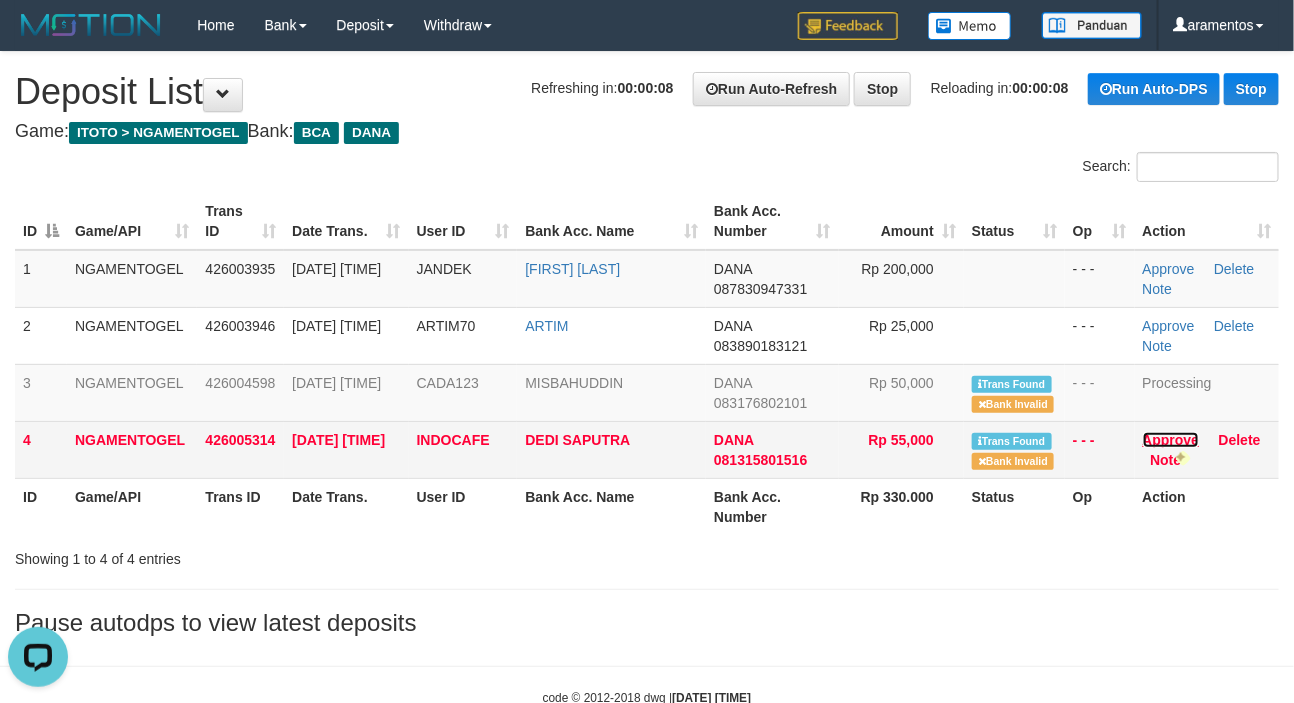 click on "Approve" at bounding box center [1171, 440] 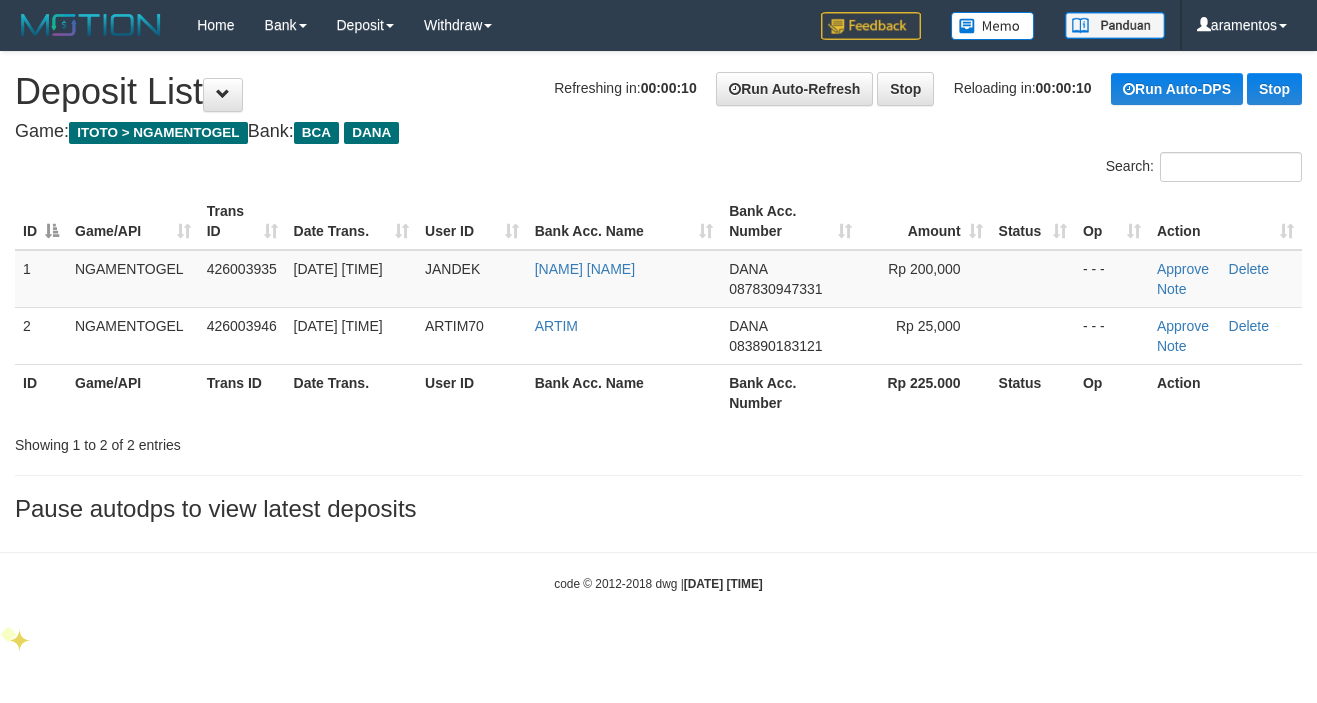 scroll, scrollTop: 0, scrollLeft: 0, axis: both 